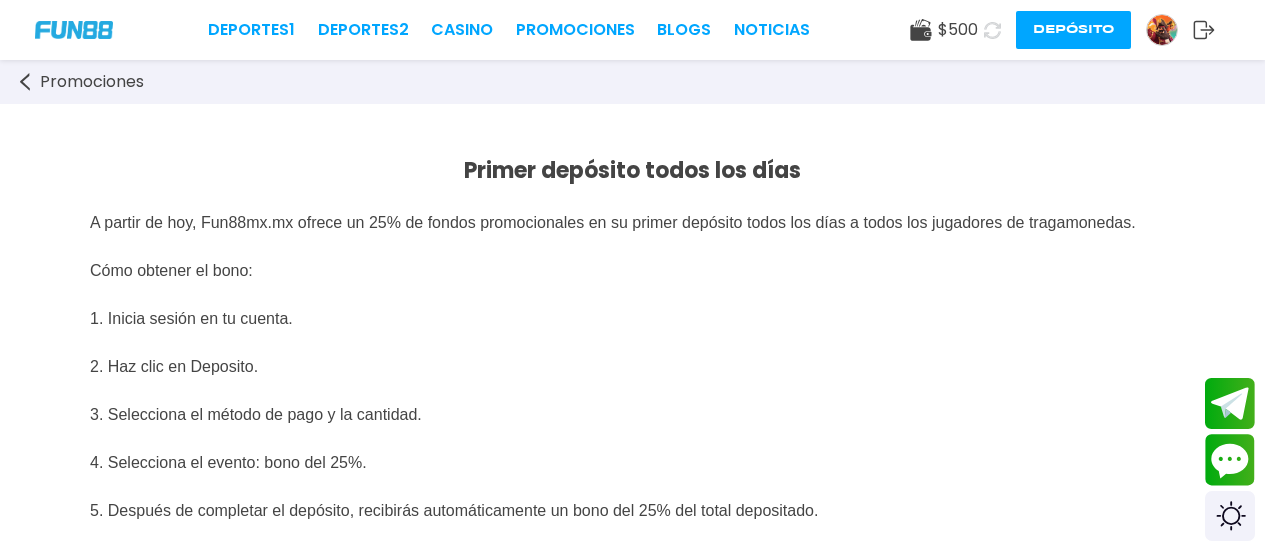 scroll, scrollTop: 2200, scrollLeft: 0, axis: vertical 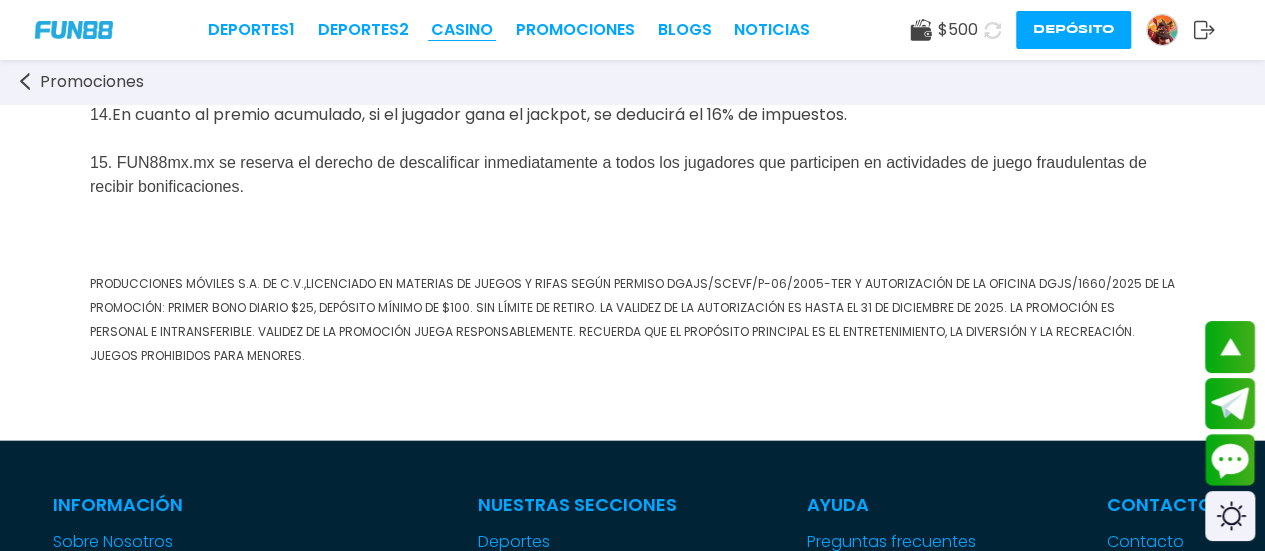 click on "CASINO" at bounding box center [462, 30] 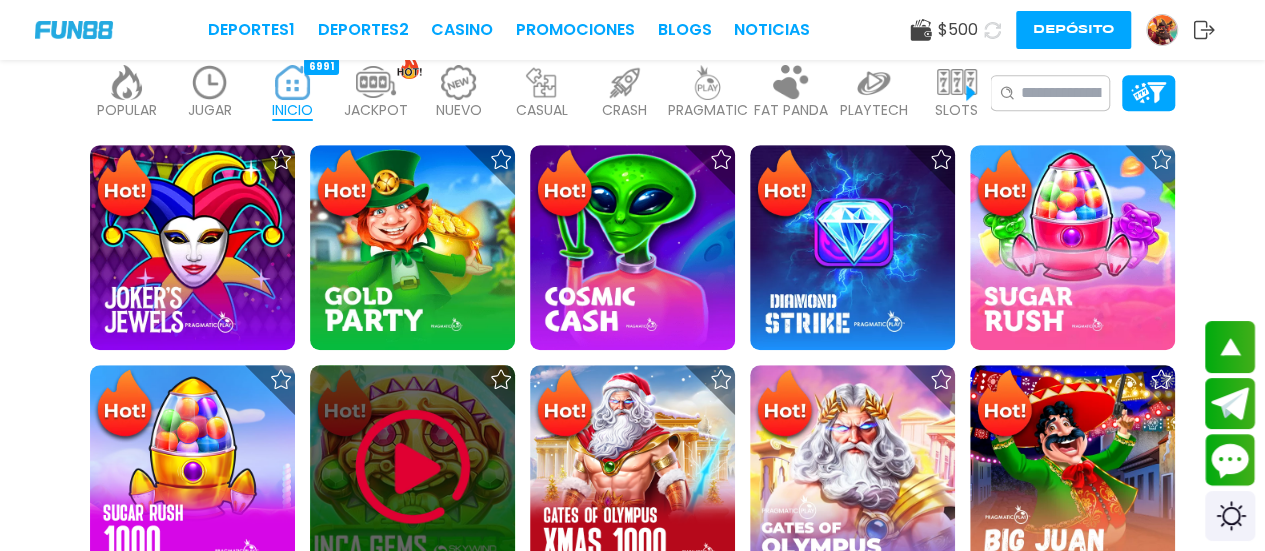 scroll, scrollTop: 400, scrollLeft: 0, axis: vertical 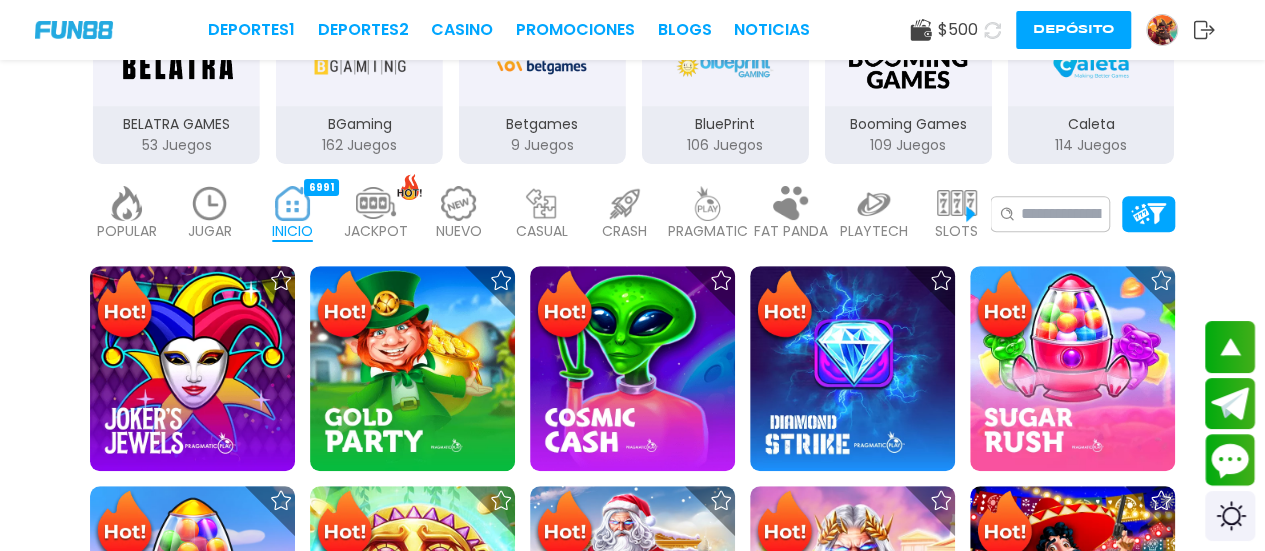 click at bounding box center (957, 203) 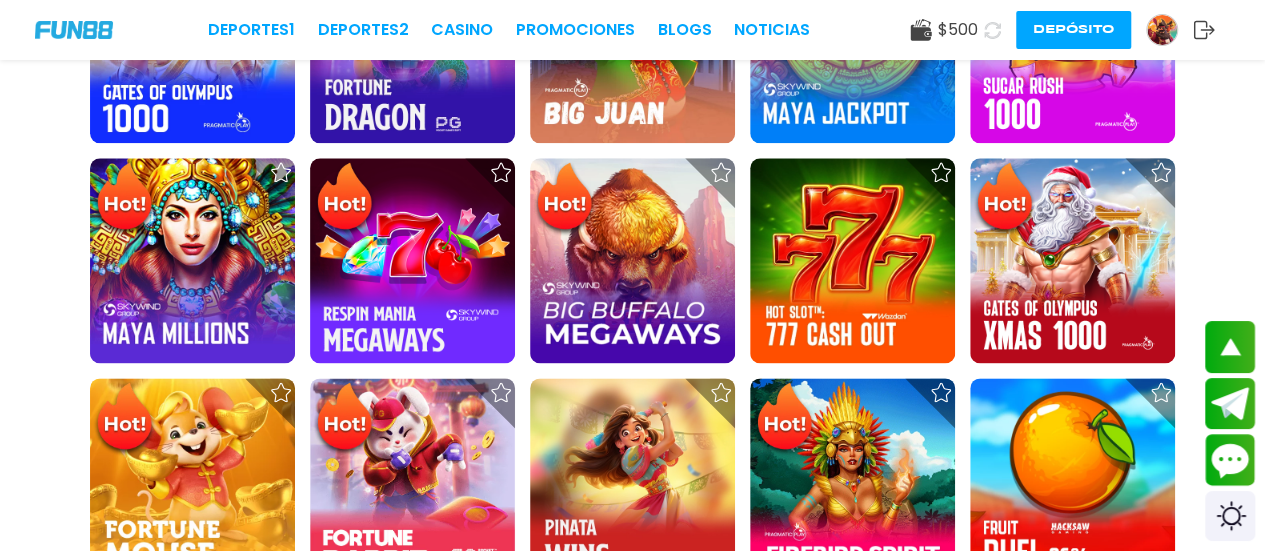scroll, scrollTop: 1200, scrollLeft: 0, axis: vertical 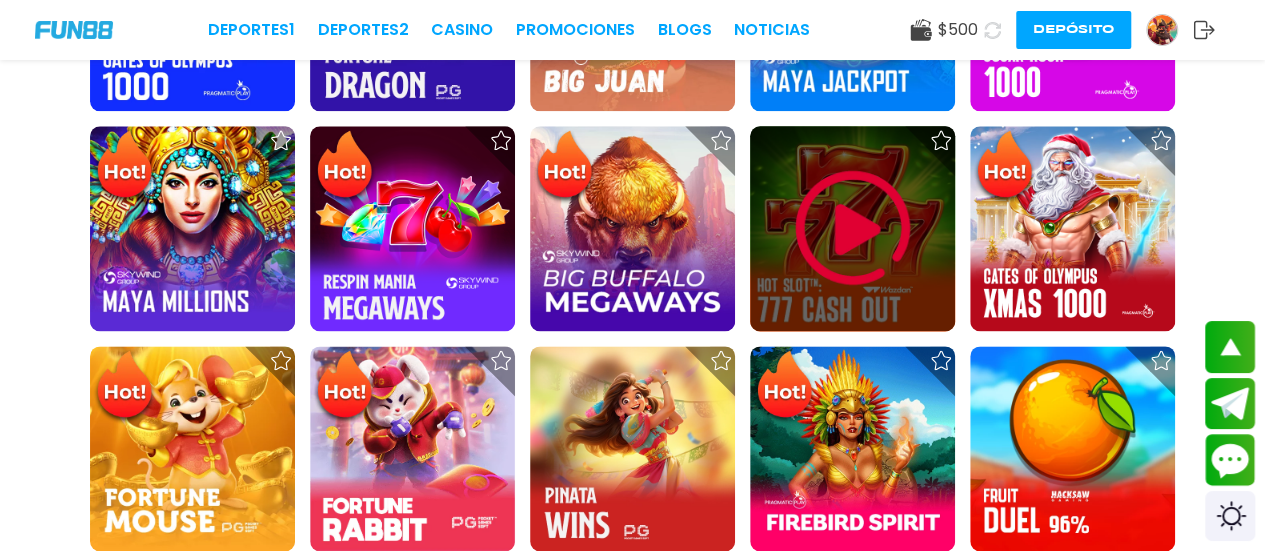 click at bounding box center (853, 228) 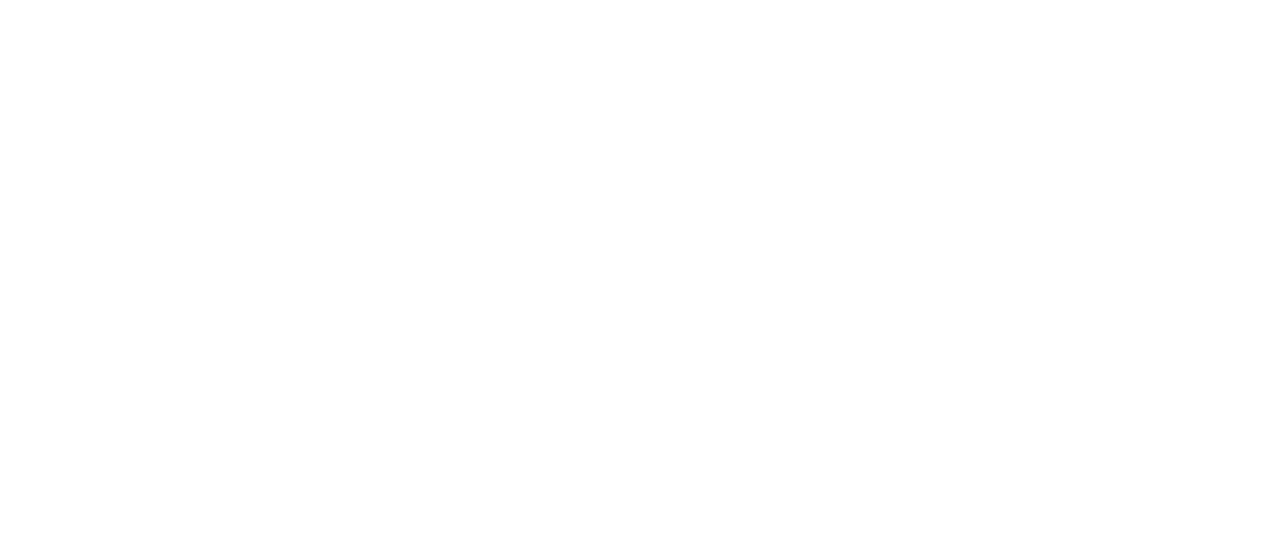 scroll, scrollTop: 0, scrollLeft: 0, axis: both 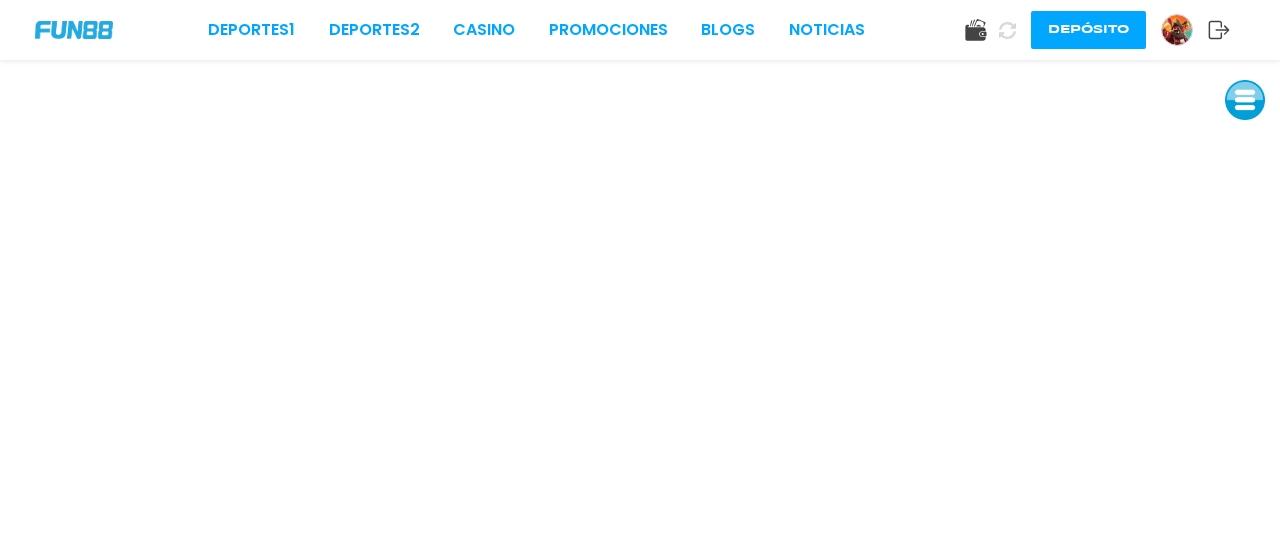 click at bounding box center (1245, 100) 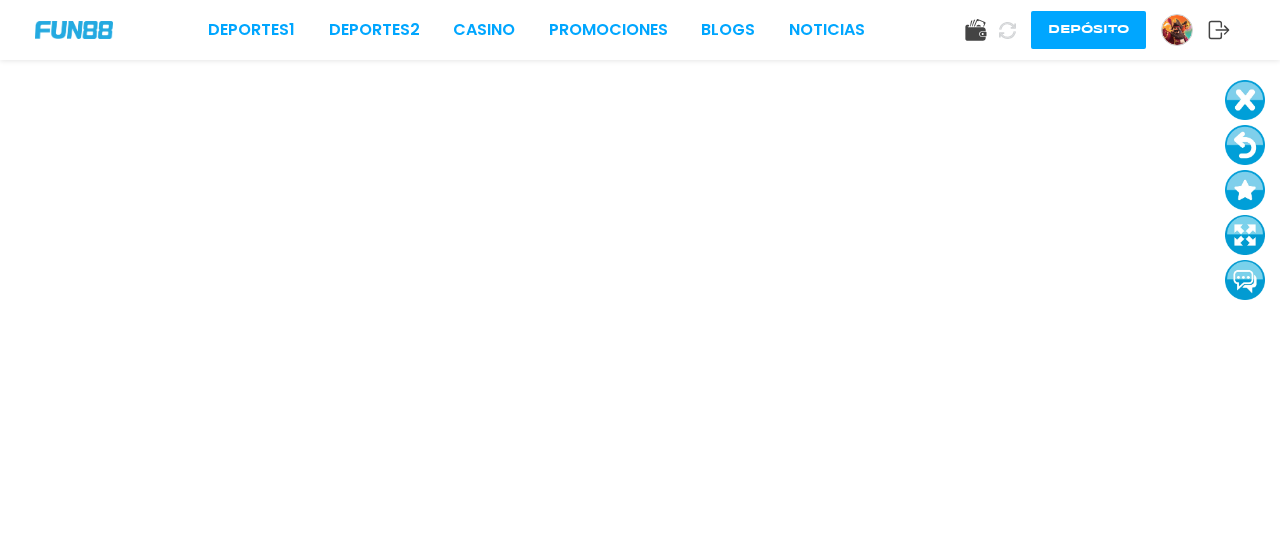 click at bounding box center [1245, 100] 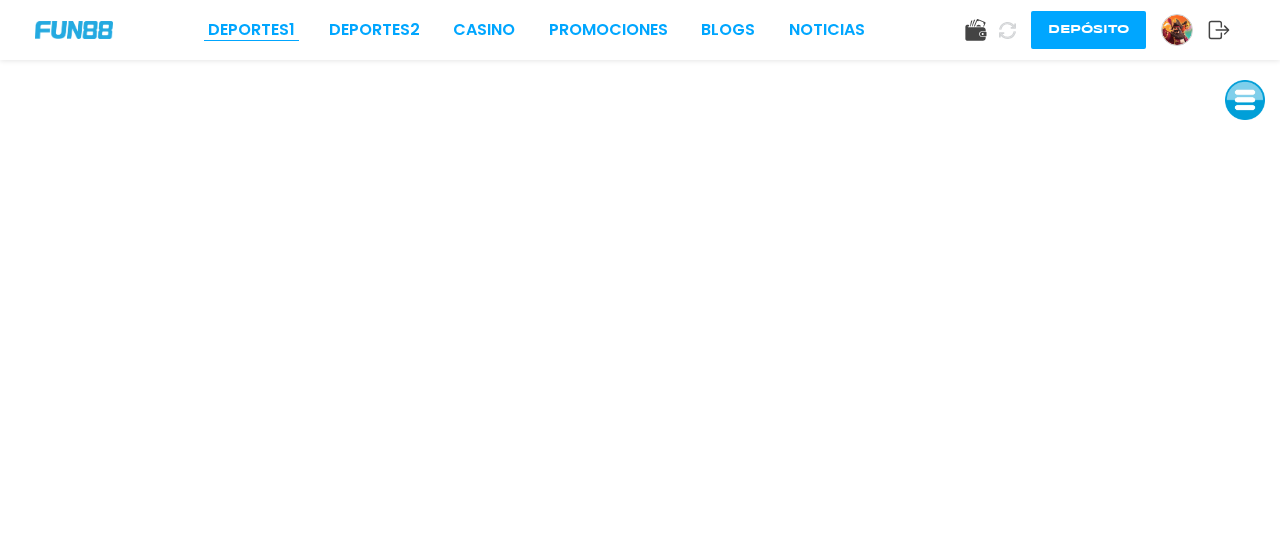 click on "Deportes  1" at bounding box center [251, 30] 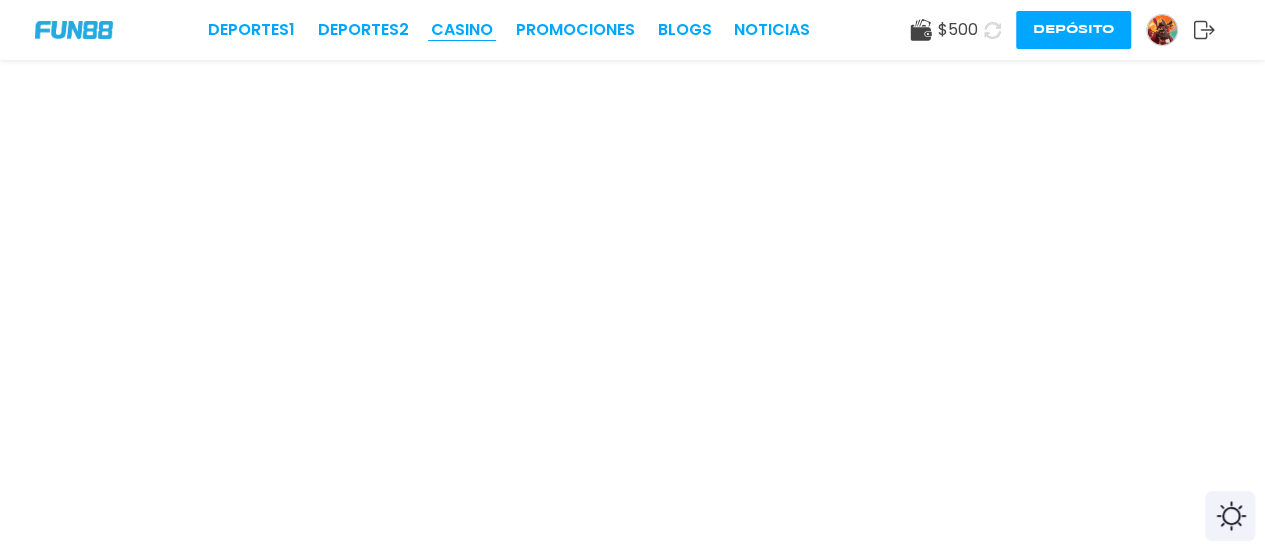 click on "CASINO" at bounding box center [462, 30] 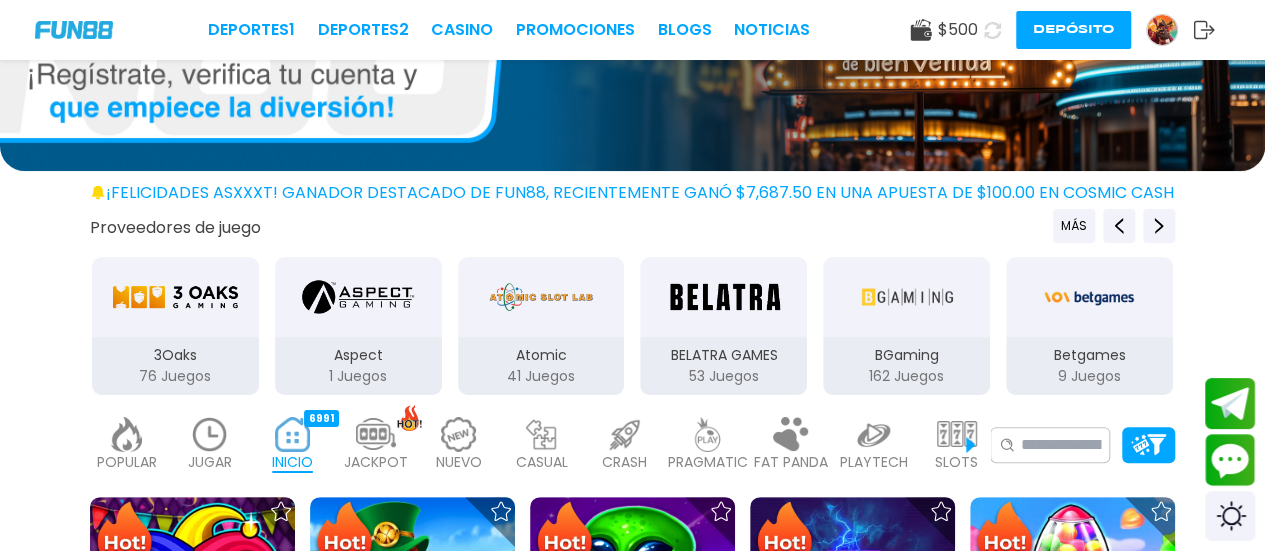 scroll, scrollTop: 200, scrollLeft: 0, axis: vertical 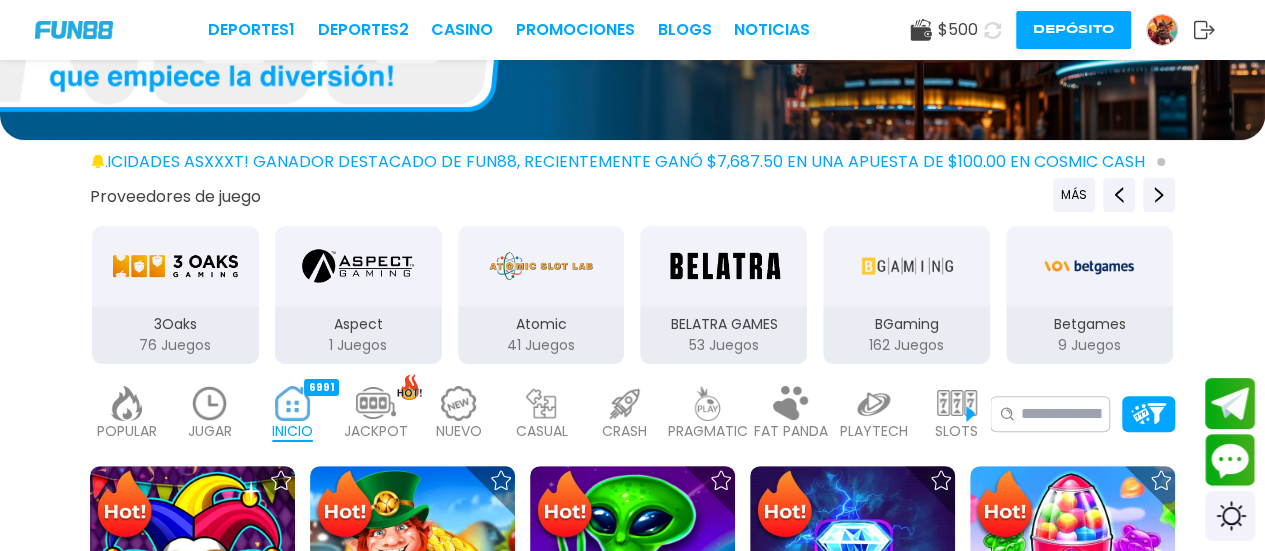 click at bounding box center [127, 403] 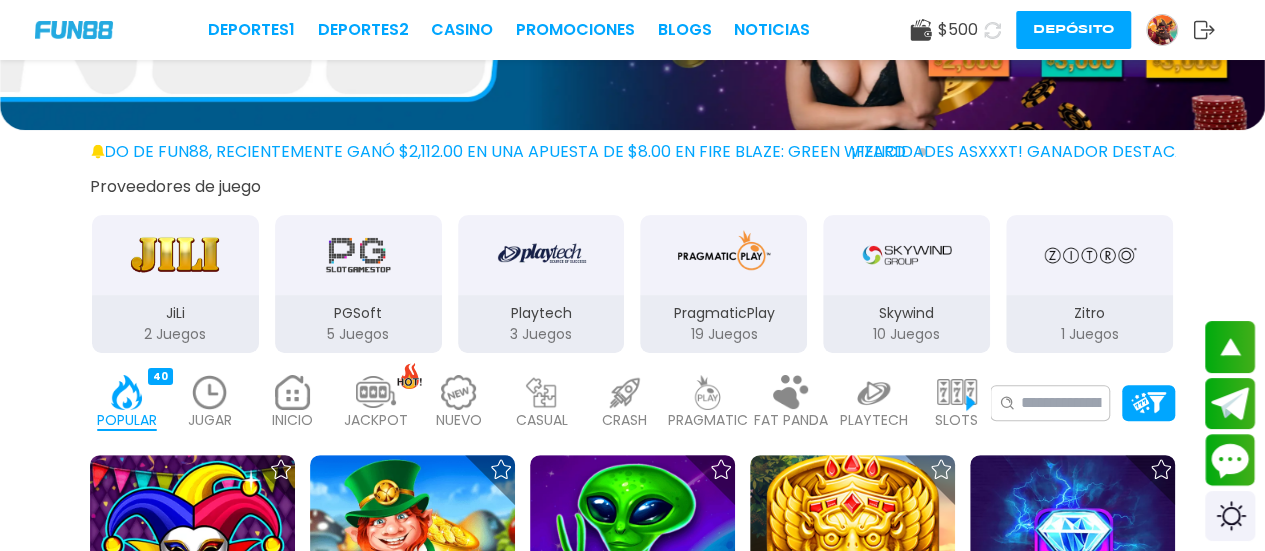 scroll, scrollTop: 100, scrollLeft: 0, axis: vertical 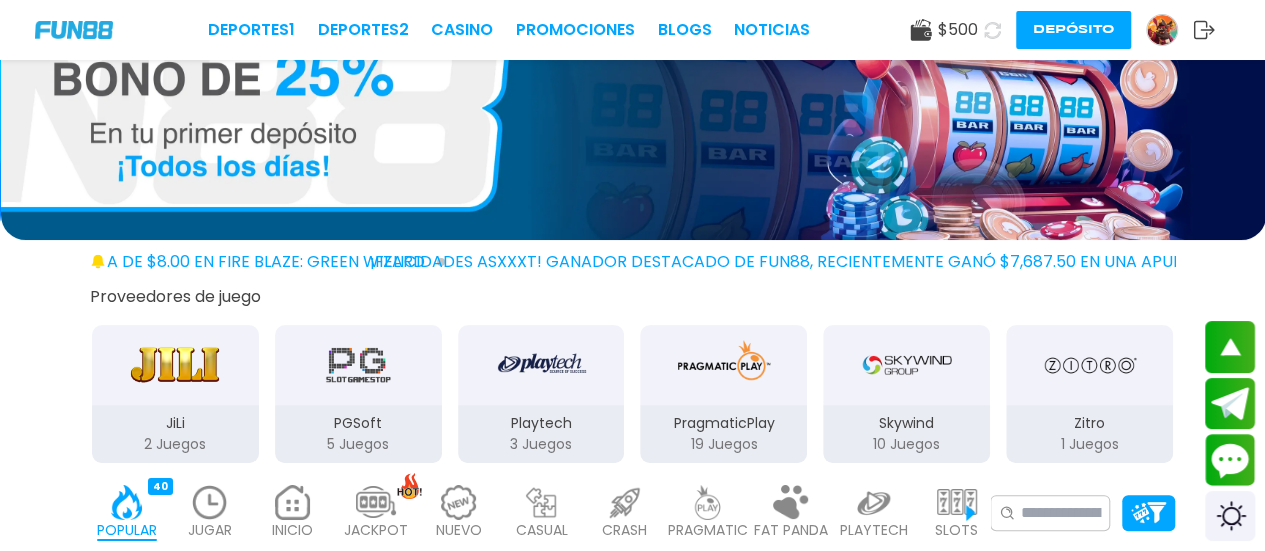 click 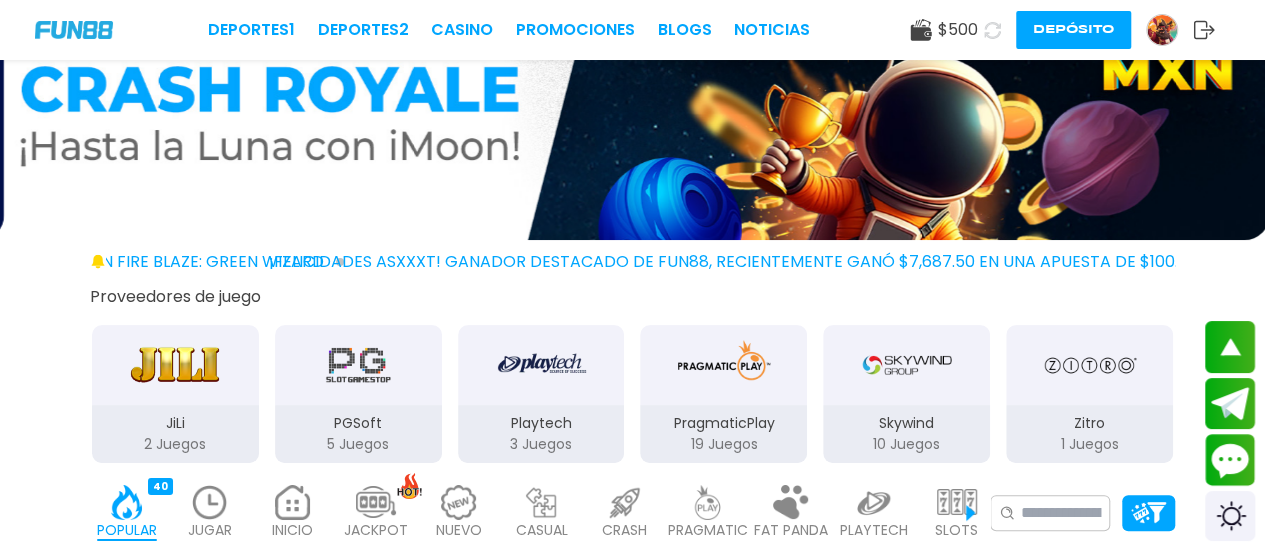 click on "¡FELICIDADES gxxxxc! GANADOR DESTACADO DE FUN88, RECIENTEMENTE GANÓ $2,112.00 EN UNA APUESTA DE $8.00 EN Fire Blaze: Green Wizard" at bounding box center (-237, 262) 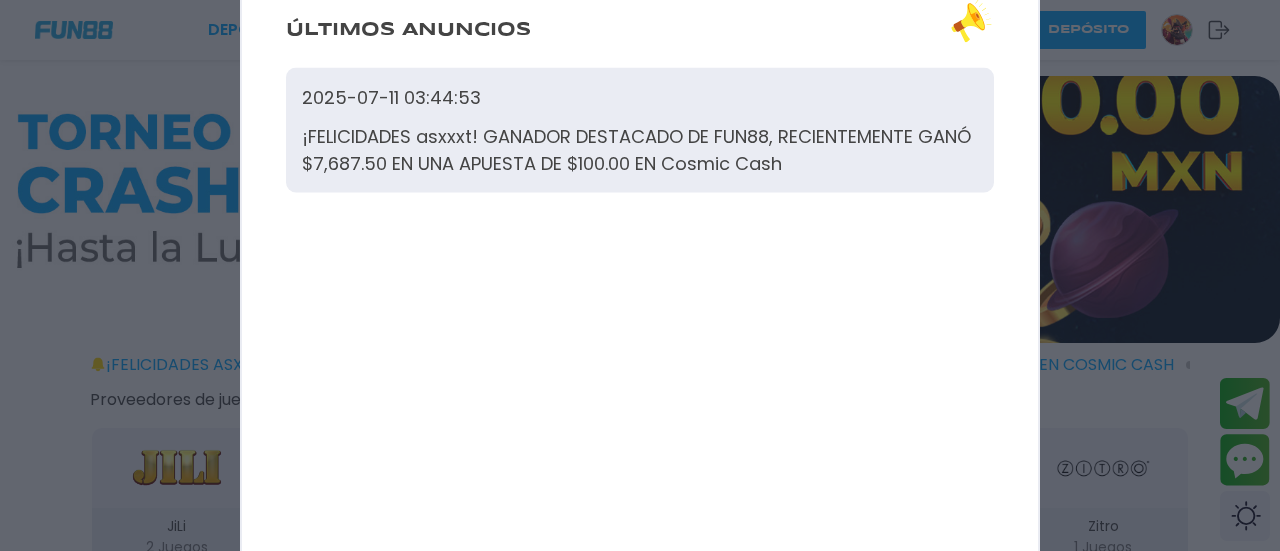 click at bounding box center [640, 275] 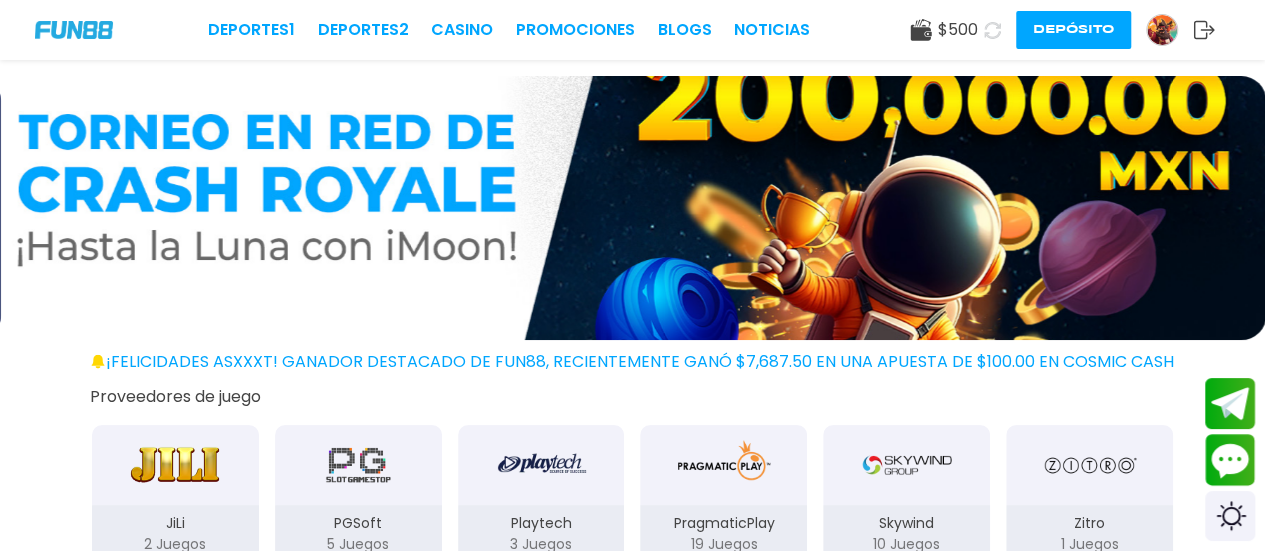 scroll, scrollTop: 100, scrollLeft: 0, axis: vertical 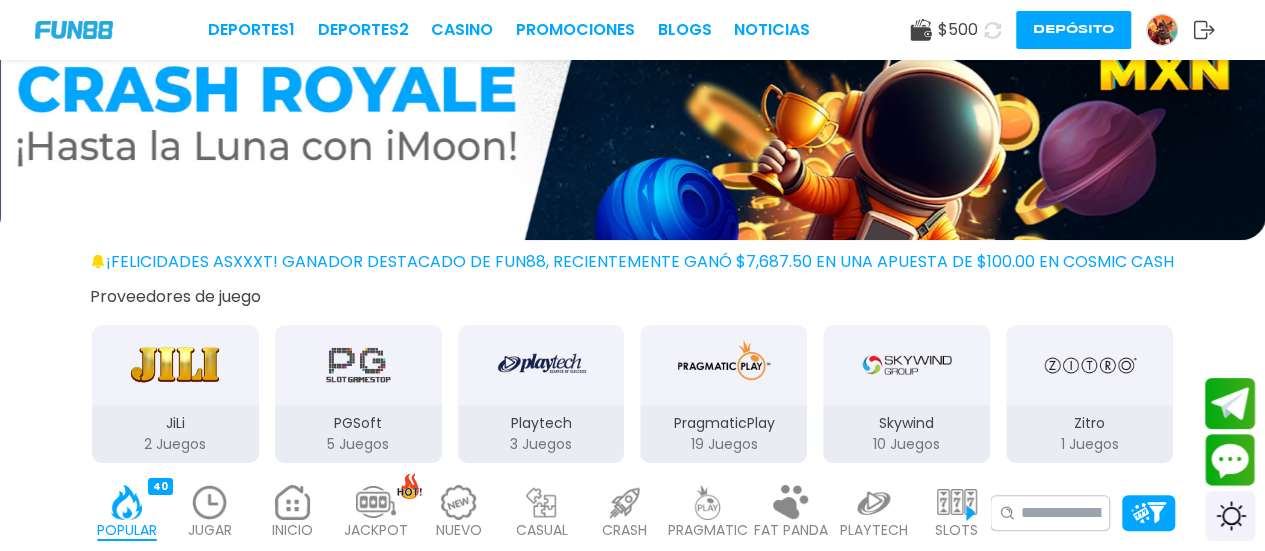 click on "Proveedores de juego JiLi 2   Juegos PGSoft 5   Juegos Playtech 3   Juegos PragmaticPlay 19   Juegos Skywind 10   Juegos Zitro 1   Juegos" at bounding box center [632, 373] 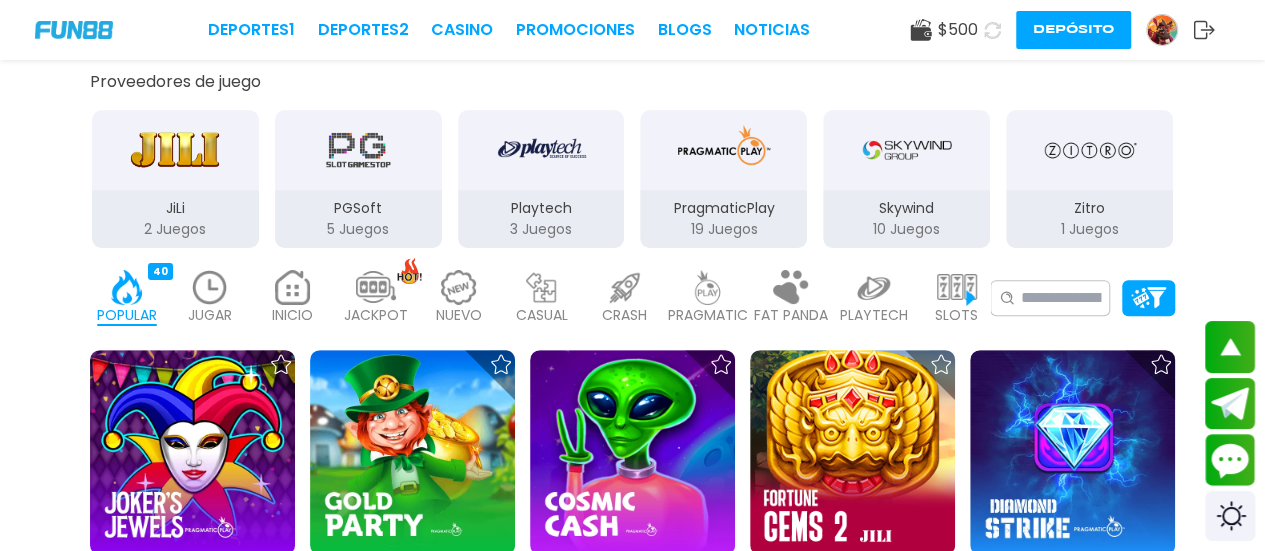 scroll, scrollTop: 300, scrollLeft: 0, axis: vertical 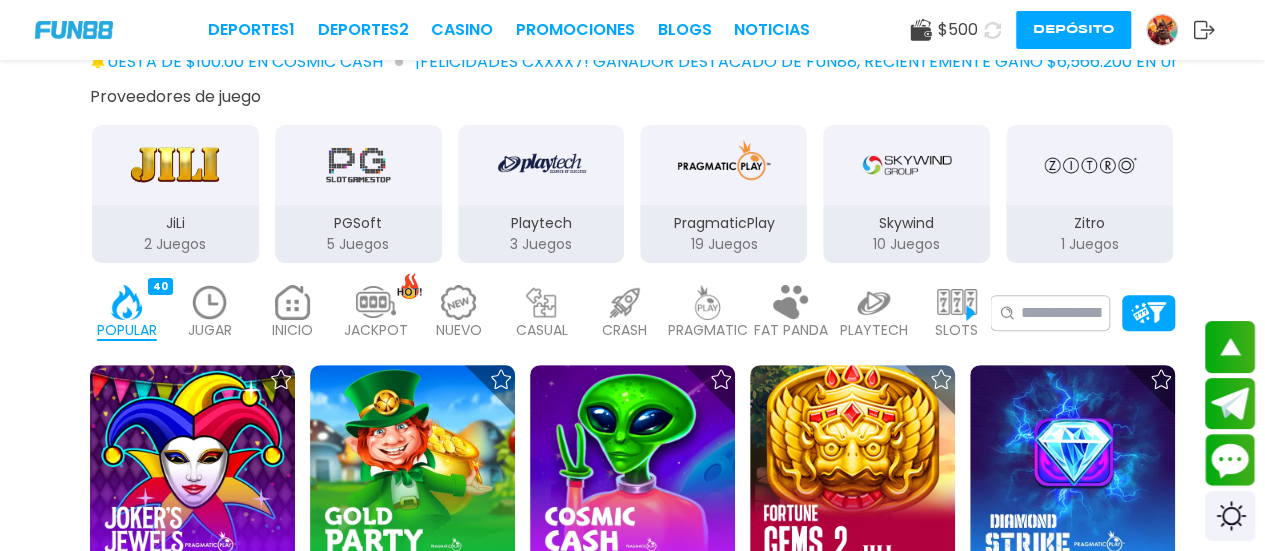 click at bounding box center (175, 165) 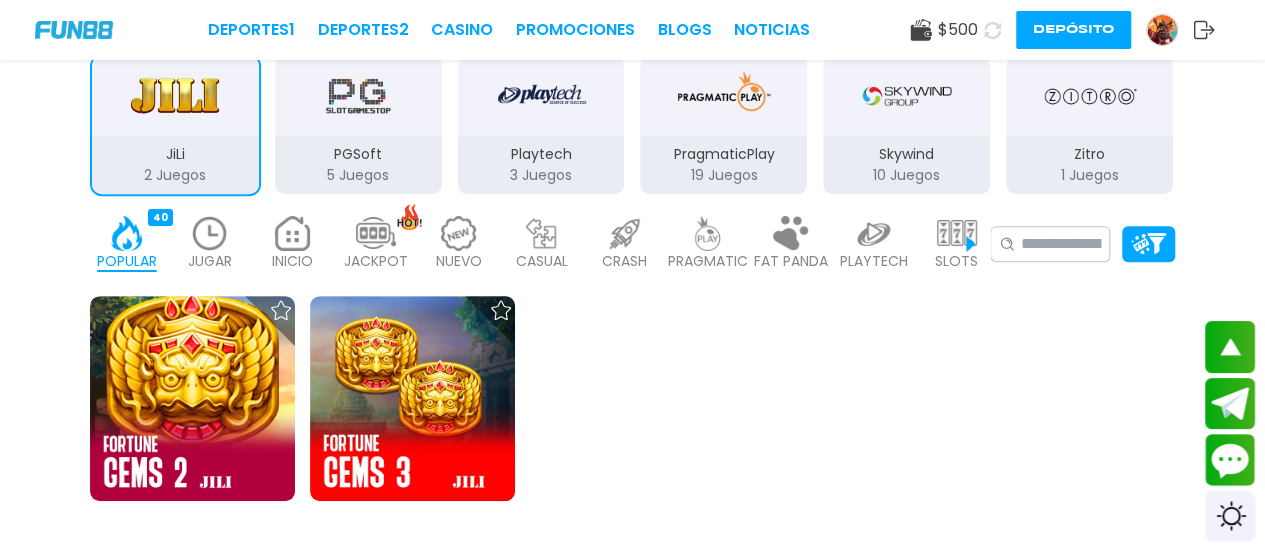 scroll, scrollTop: 400, scrollLeft: 0, axis: vertical 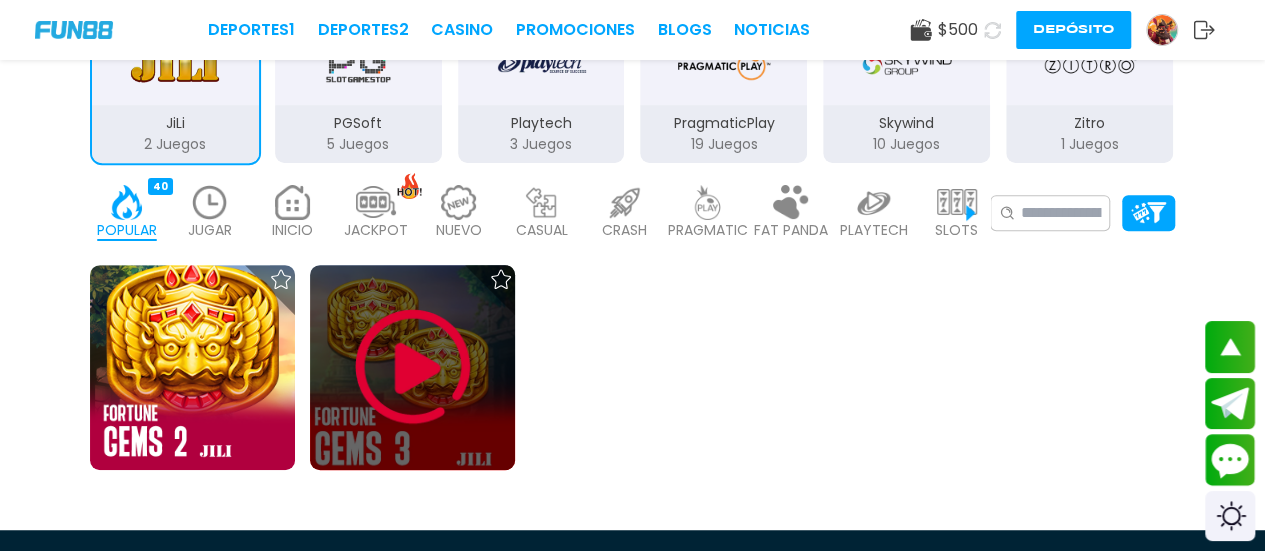 click at bounding box center [413, 367] 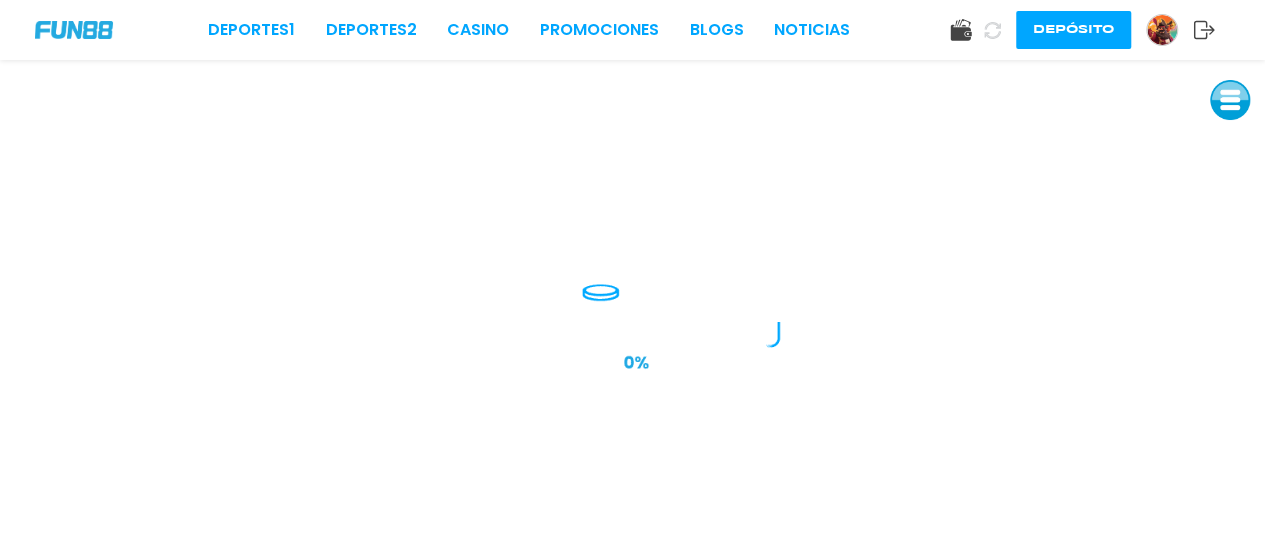 scroll, scrollTop: 0, scrollLeft: 0, axis: both 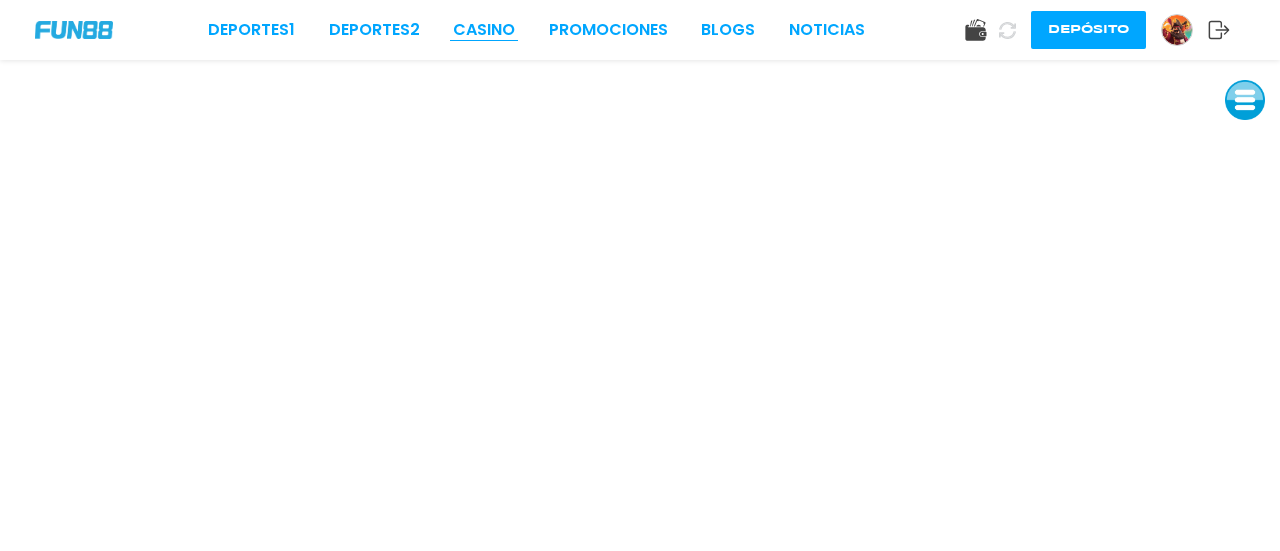 click on "CASINO" at bounding box center [484, 30] 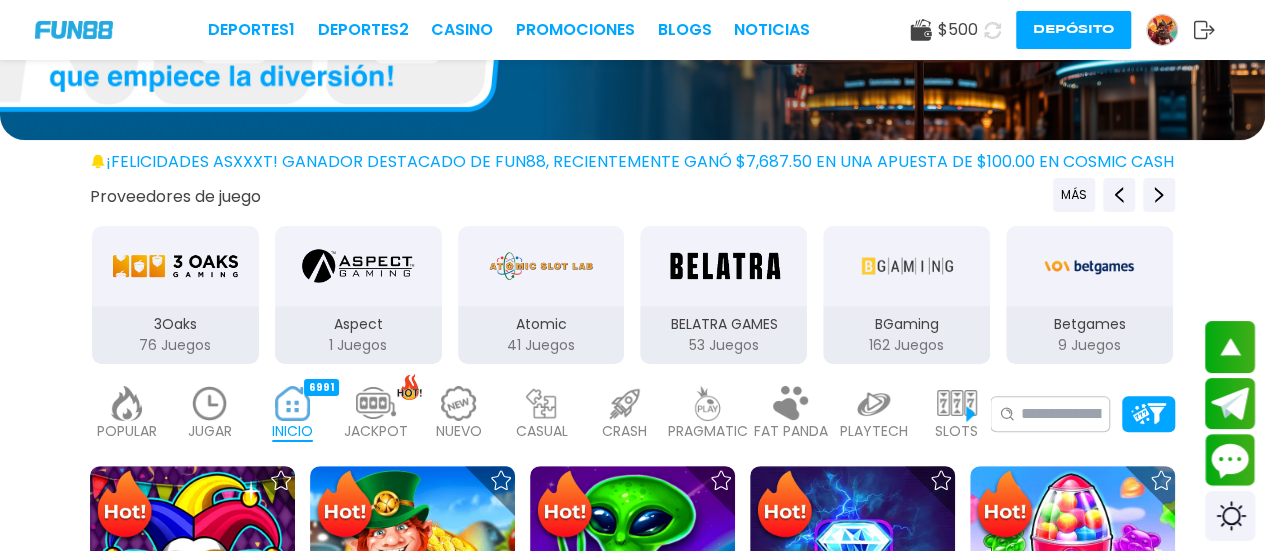 scroll, scrollTop: 300, scrollLeft: 0, axis: vertical 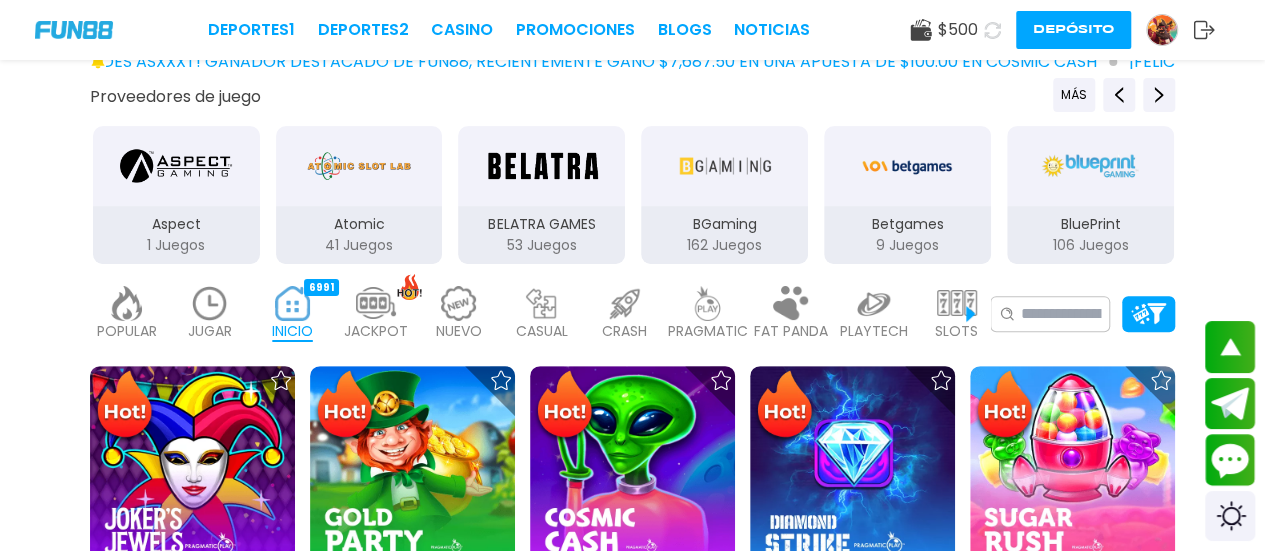 click at bounding box center [376, 303] 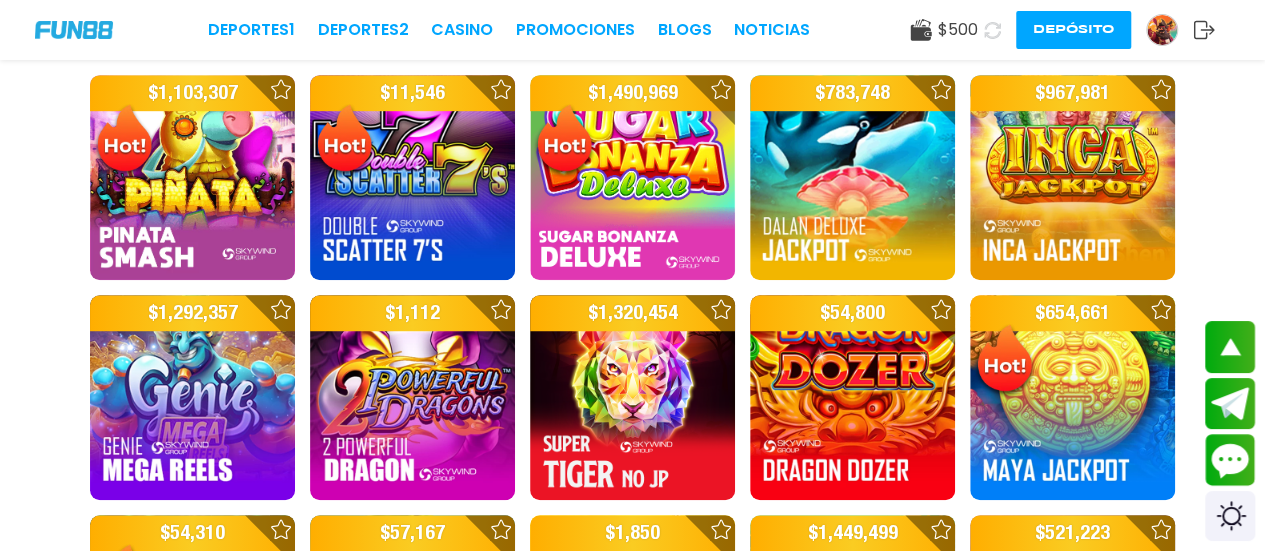 scroll, scrollTop: 600, scrollLeft: 0, axis: vertical 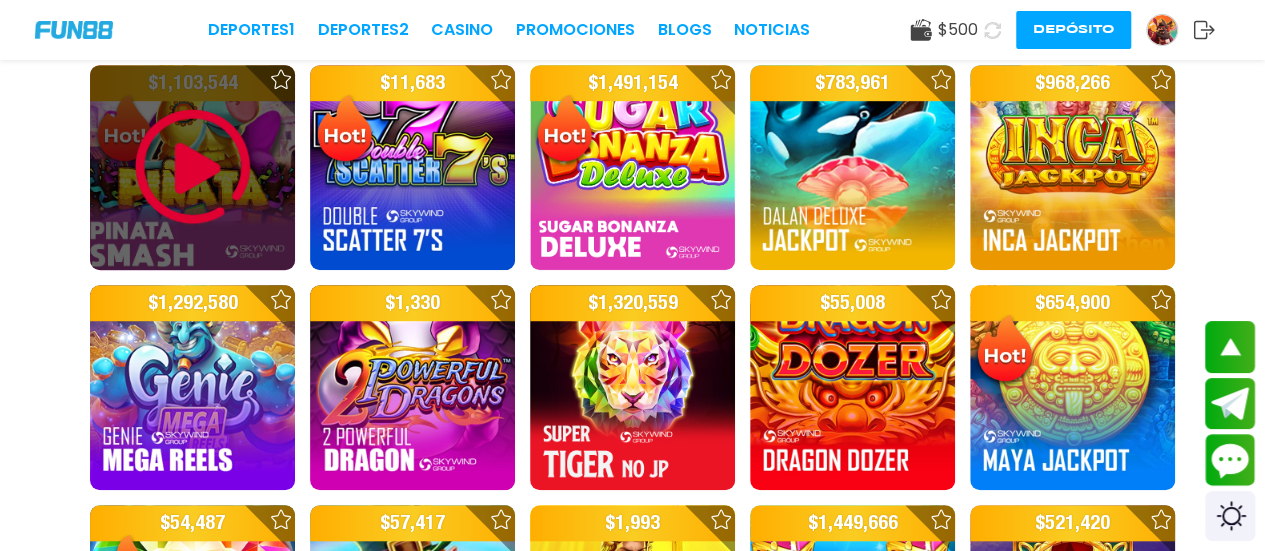 click at bounding box center [193, 167] 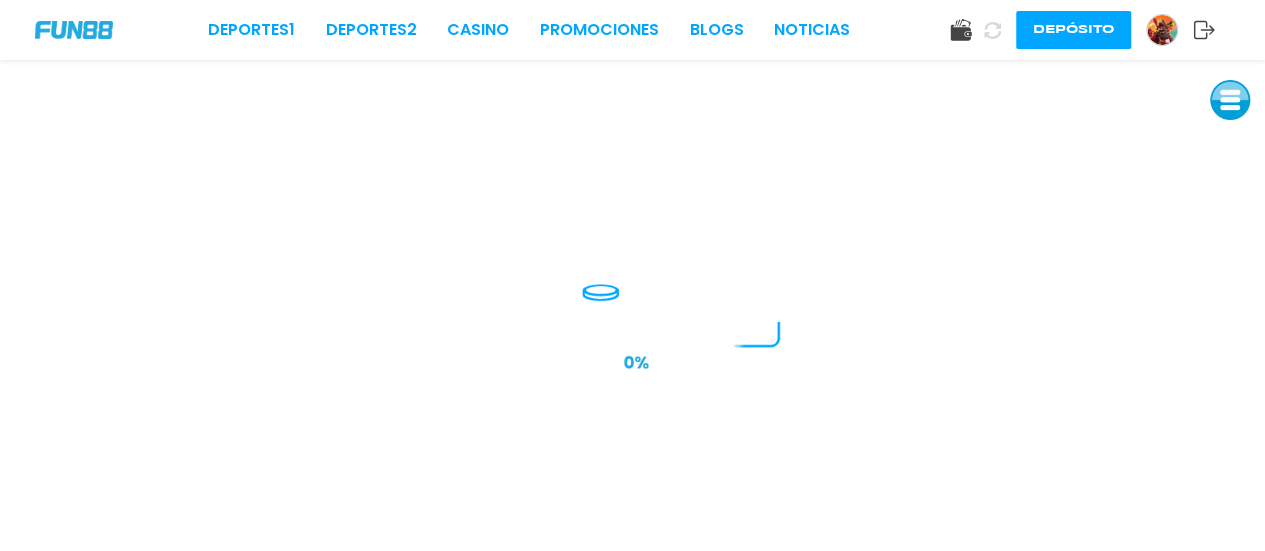 scroll, scrollTop: 0, scrollLeft: 0, axis: both 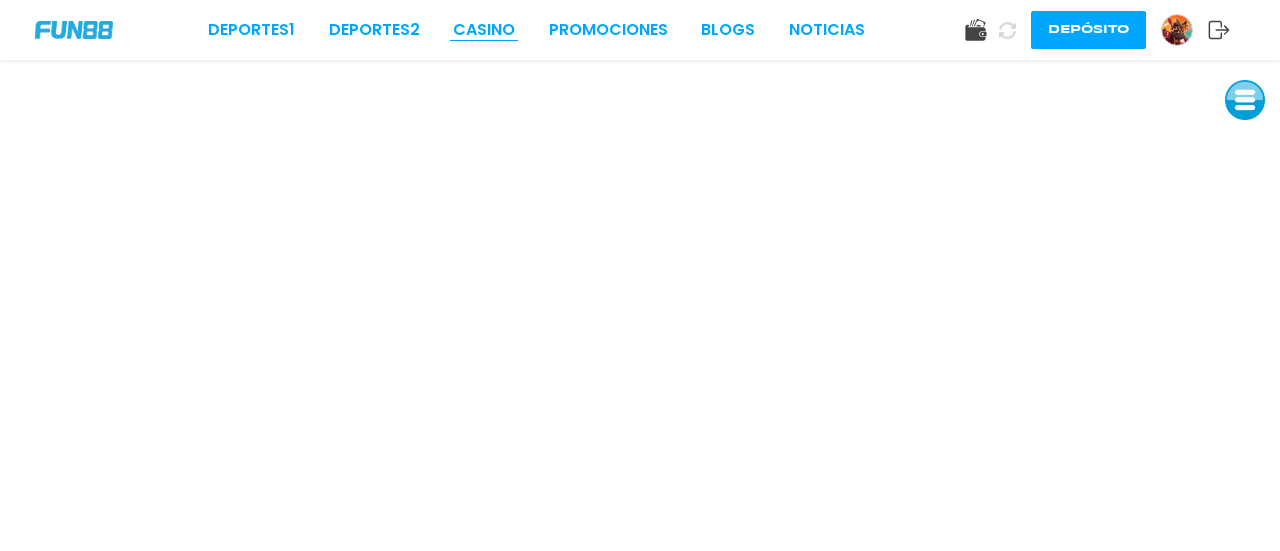 click on "CASINO" at bounding box center (484, 30) 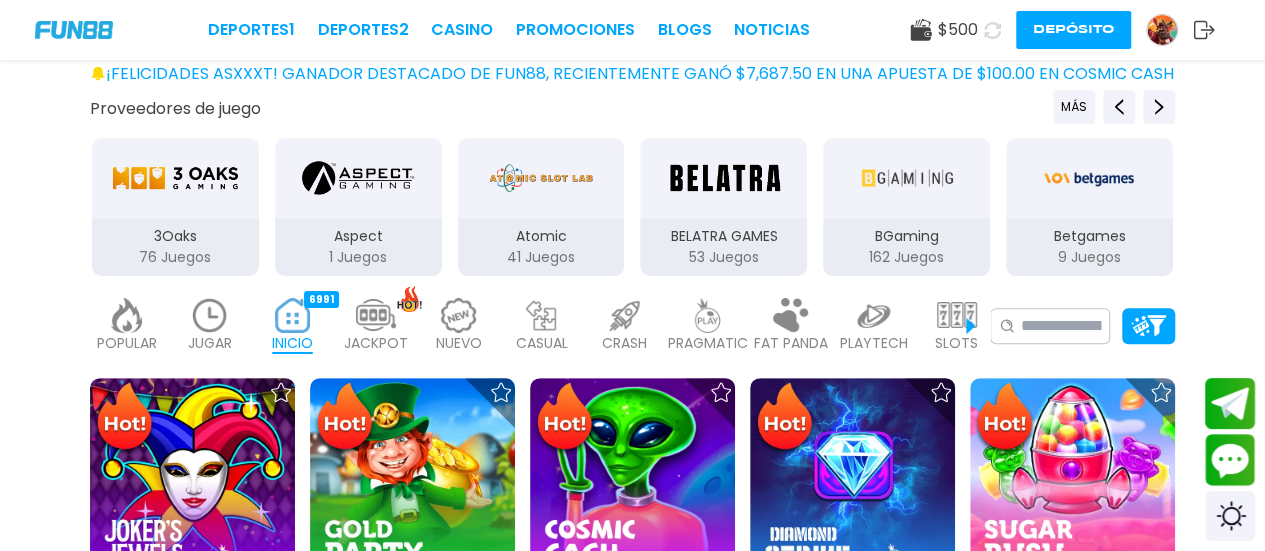 scroll, scrollTop: 300, scrollLeft: 0, axis: vertical 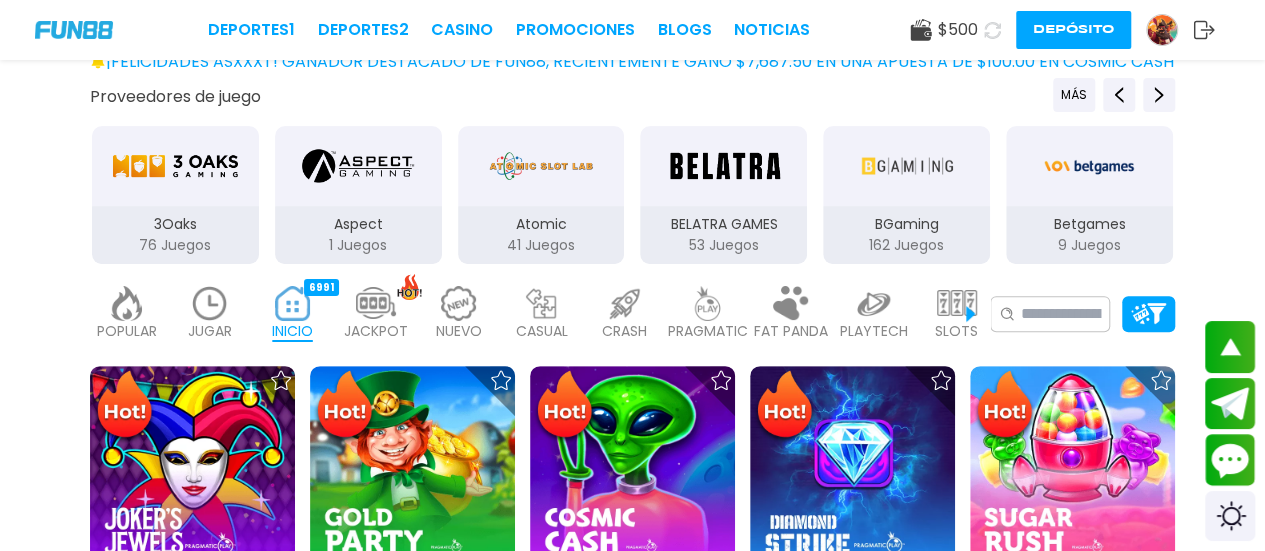 click at bounding box center [376, 303] 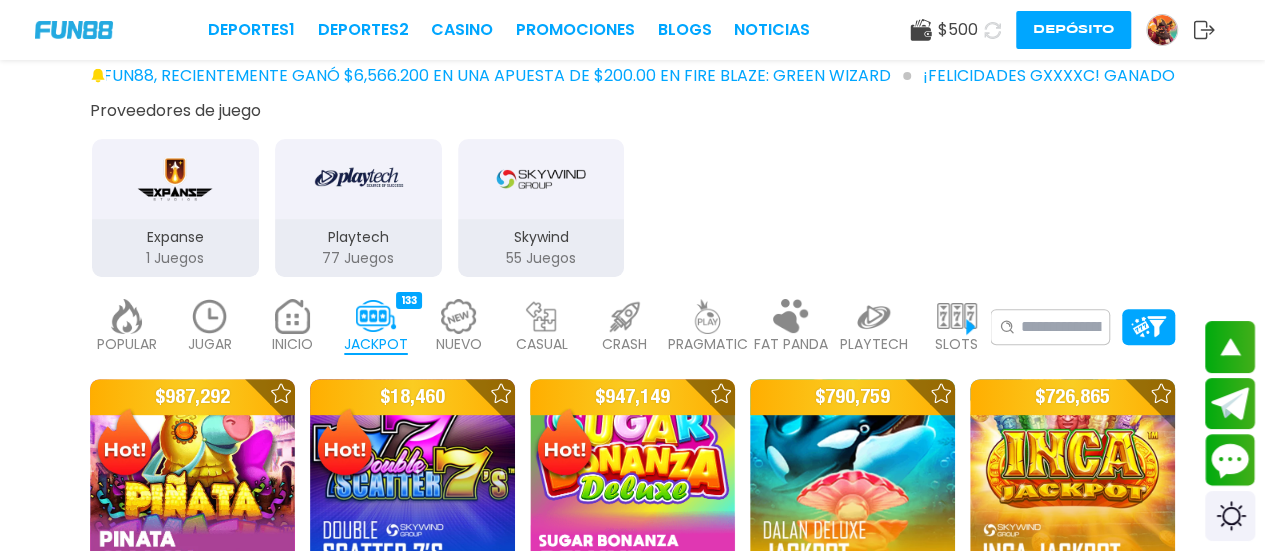 scroll, scrollTop: 400, scrollLeft: 0, axis: vertical 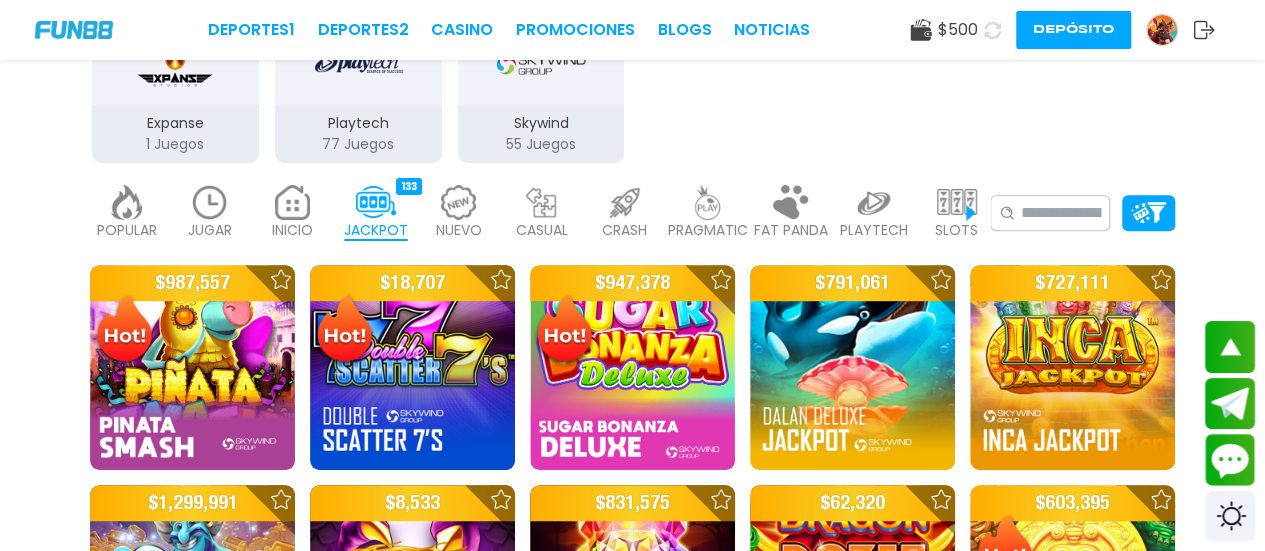 click at bounding box center (542, 202) 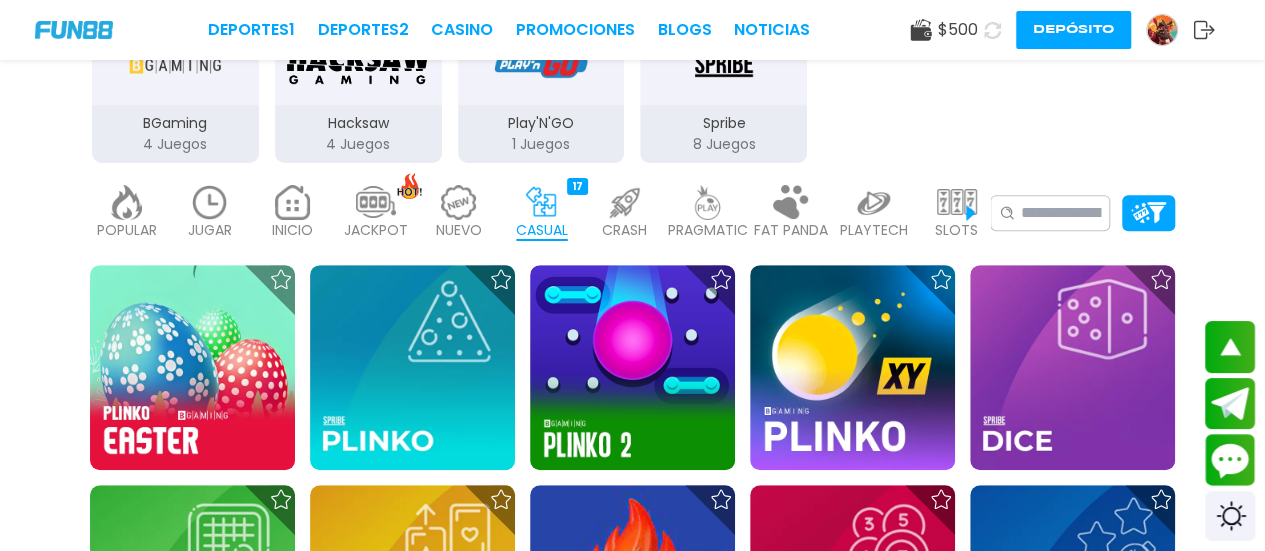 click at bounding box center (625, 202) 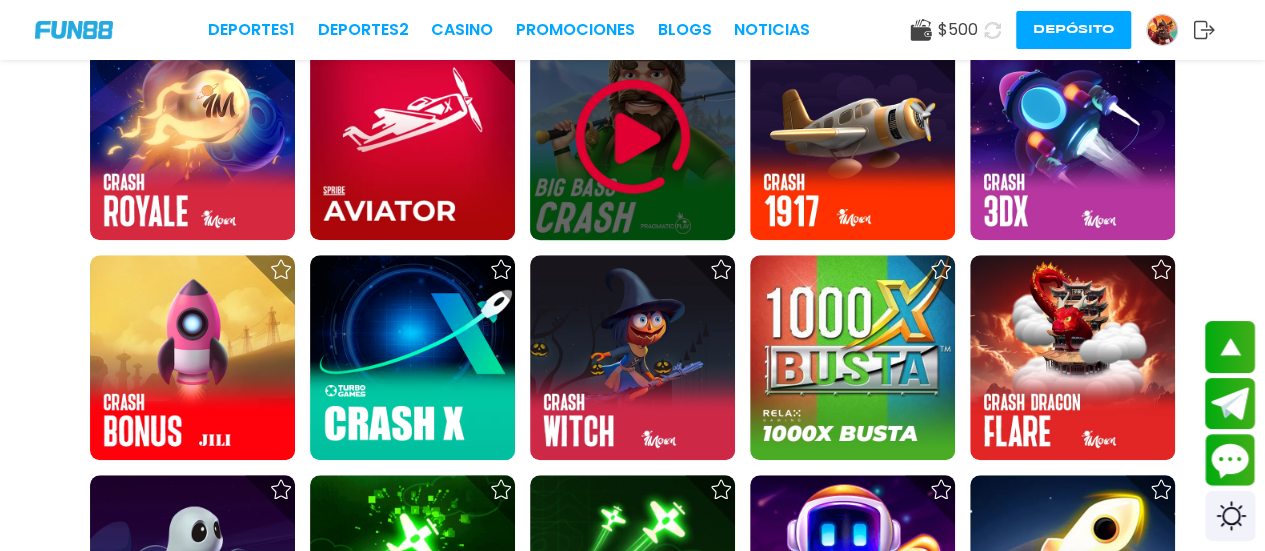 scroll, scrollTop: 600, scrollLeft: 0, axis: vertical 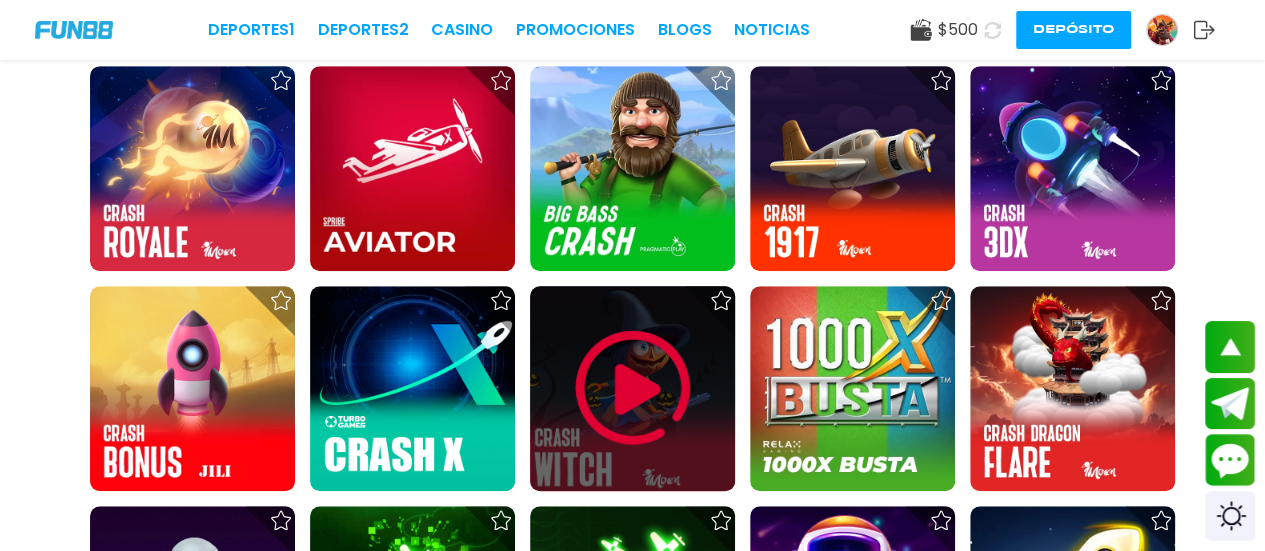click at bounding box center [633, 388] 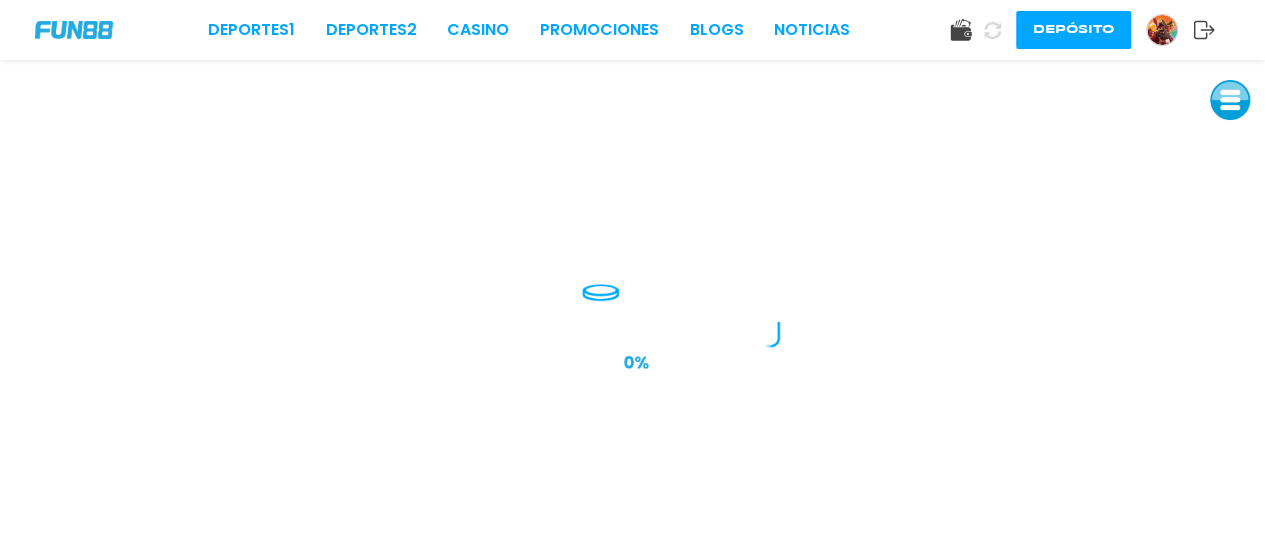 scroll, scrollTop: 0, scrollLeft: 0, axis: both 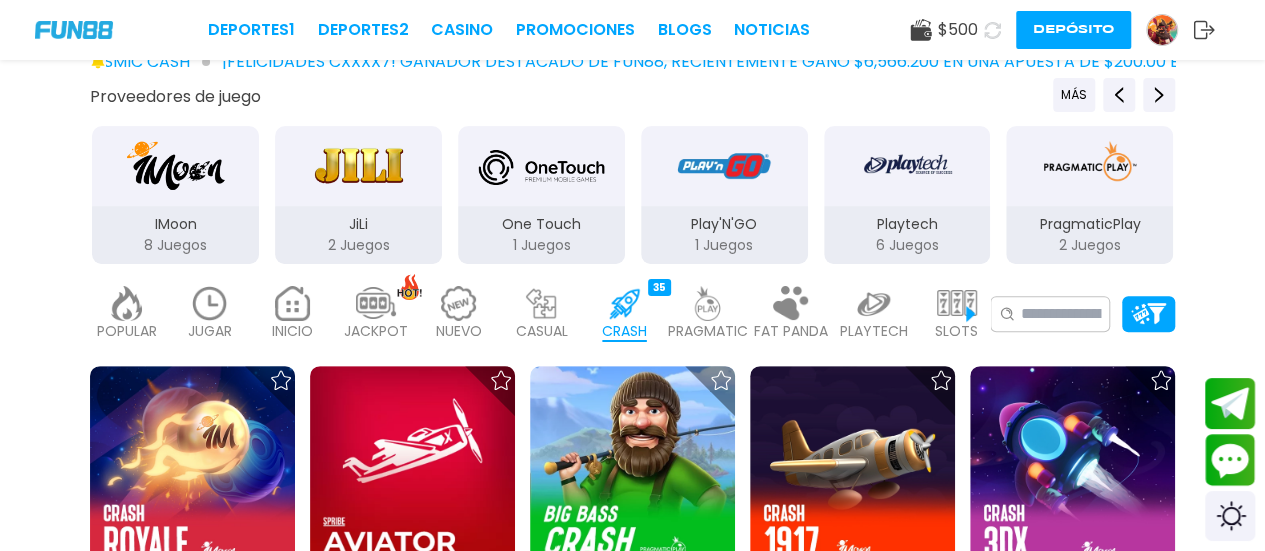click at bounding box center [708, 303] 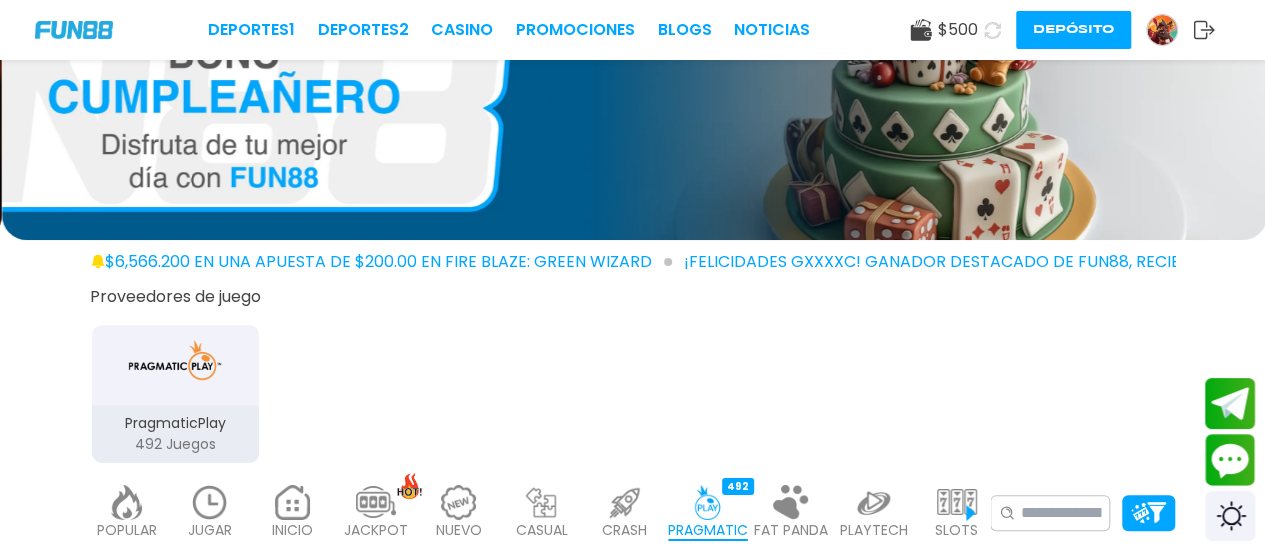 scroll, scrollTop: 0, scrollLeft: 0, axis: both 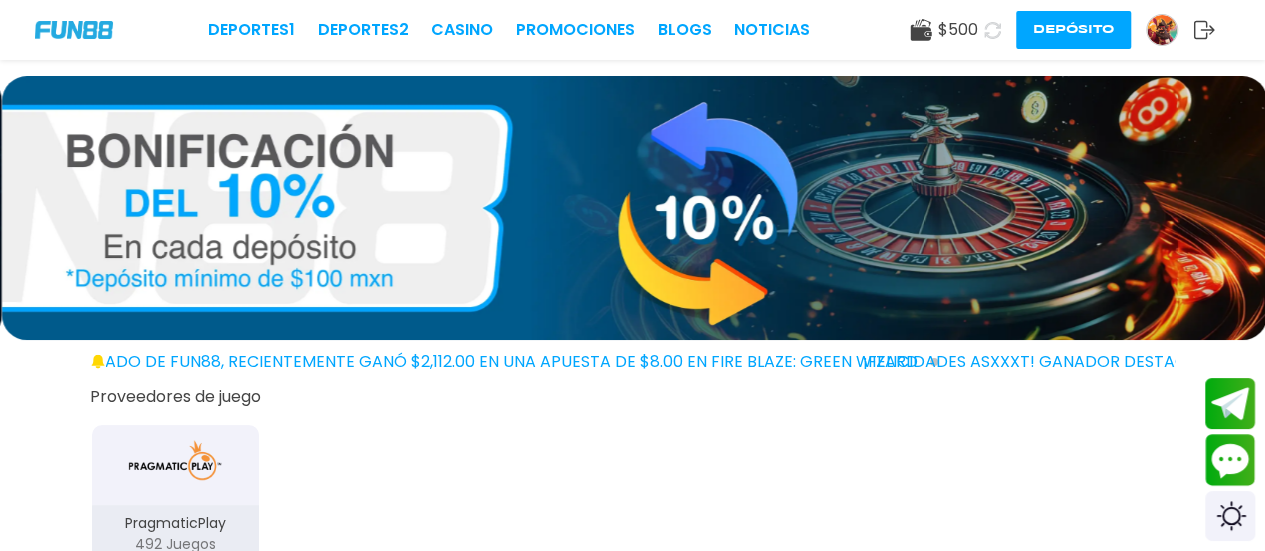 click at bounding box center (1162, 30) 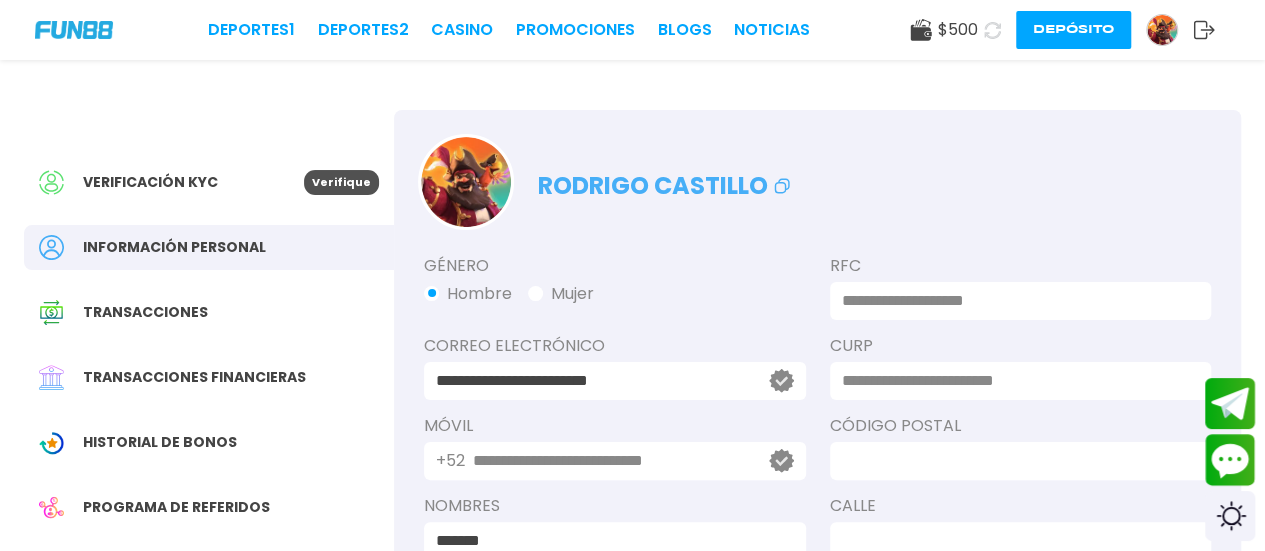 click at bounding box center [466, 182] 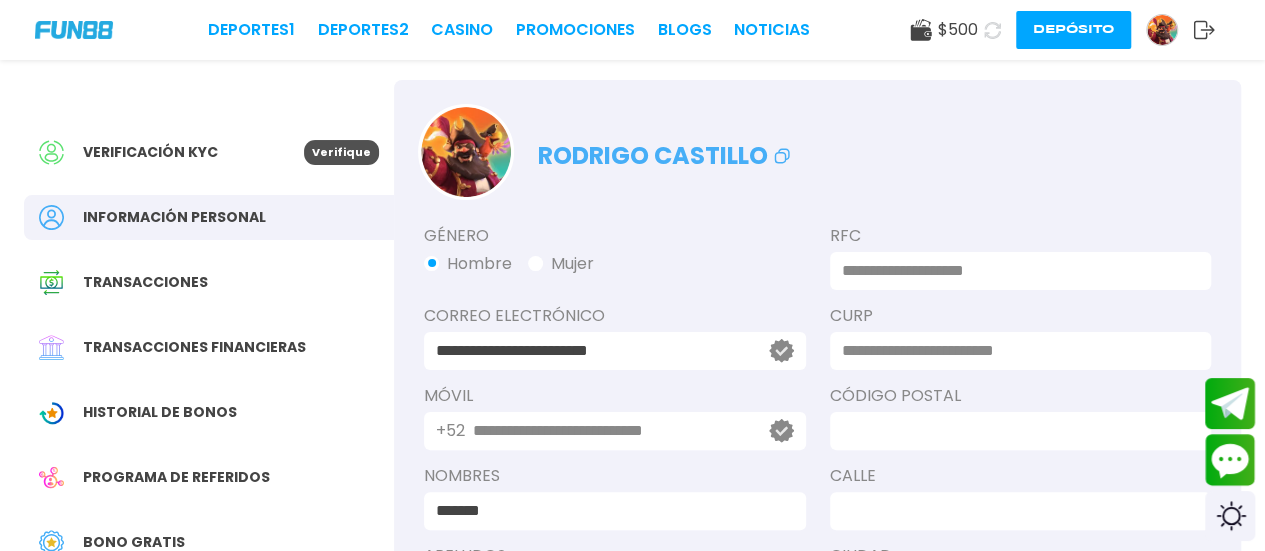 scroll, scrollTop: 0, scrollLeft: 0, axis: both 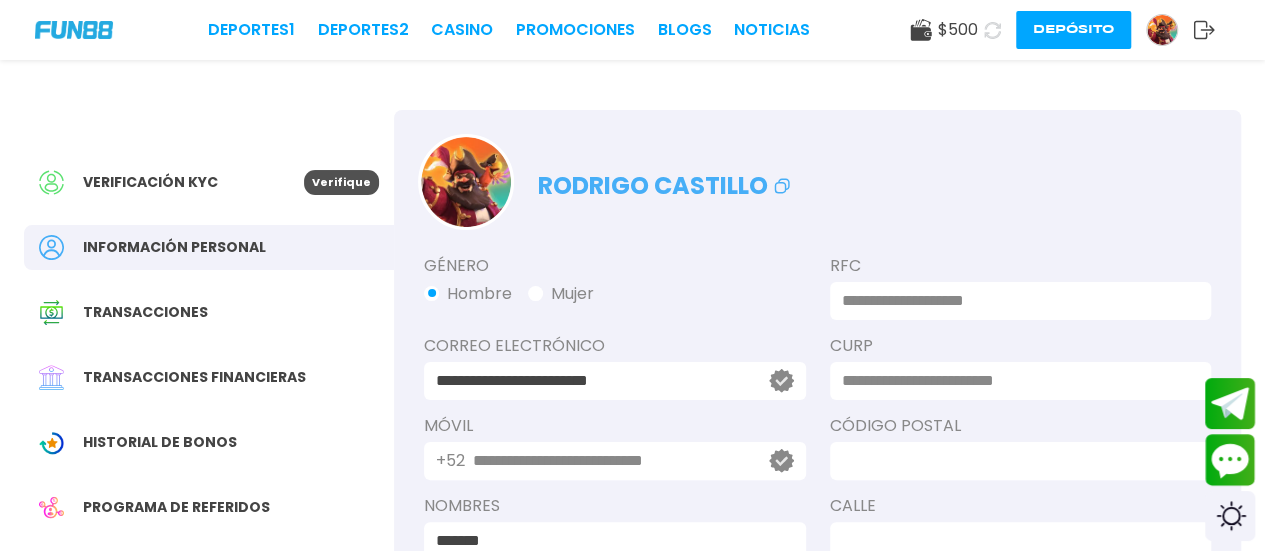 click at bounding box center [466, 182] 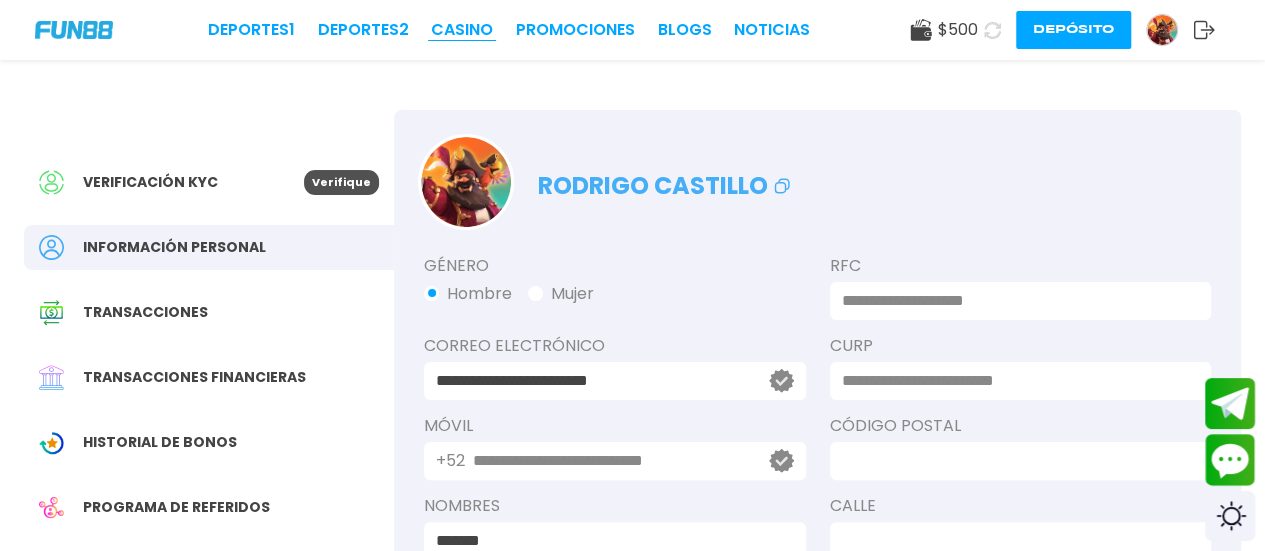 click on "CASINO" at bounding box center [462, 30] 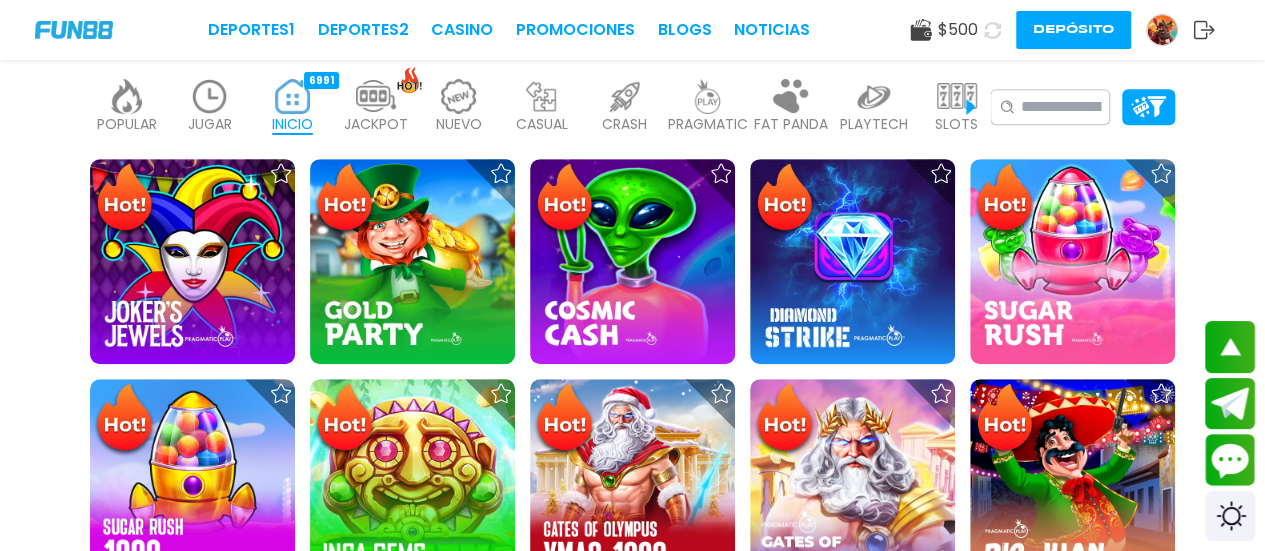 scroll, scrollTop: 500, scrollLeft: 0, axis: vertical 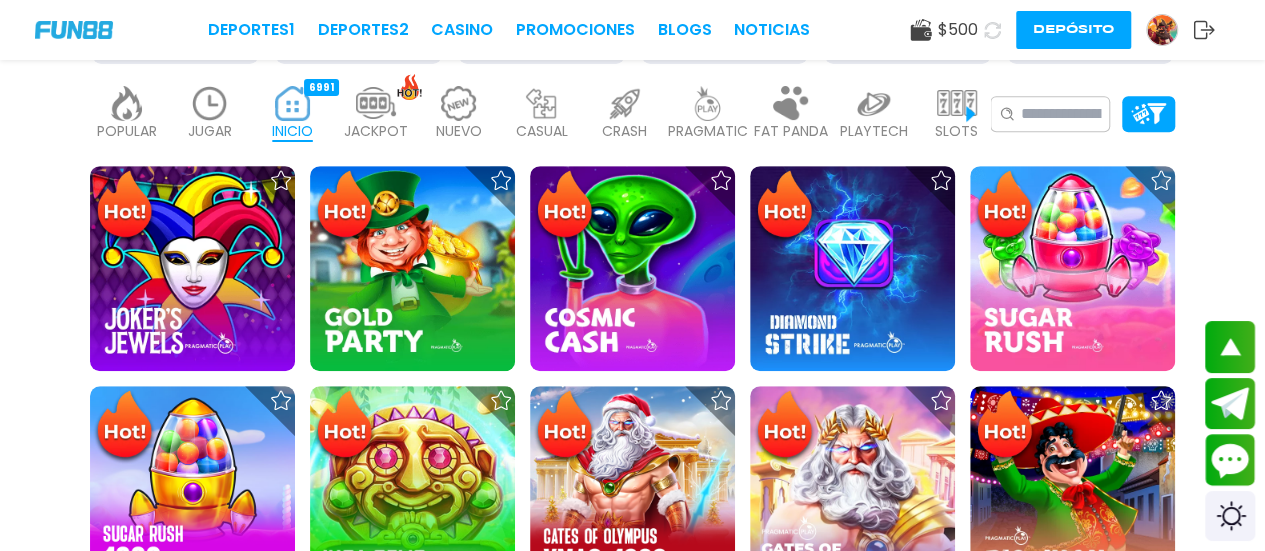 click at bounding box center [376, 103] 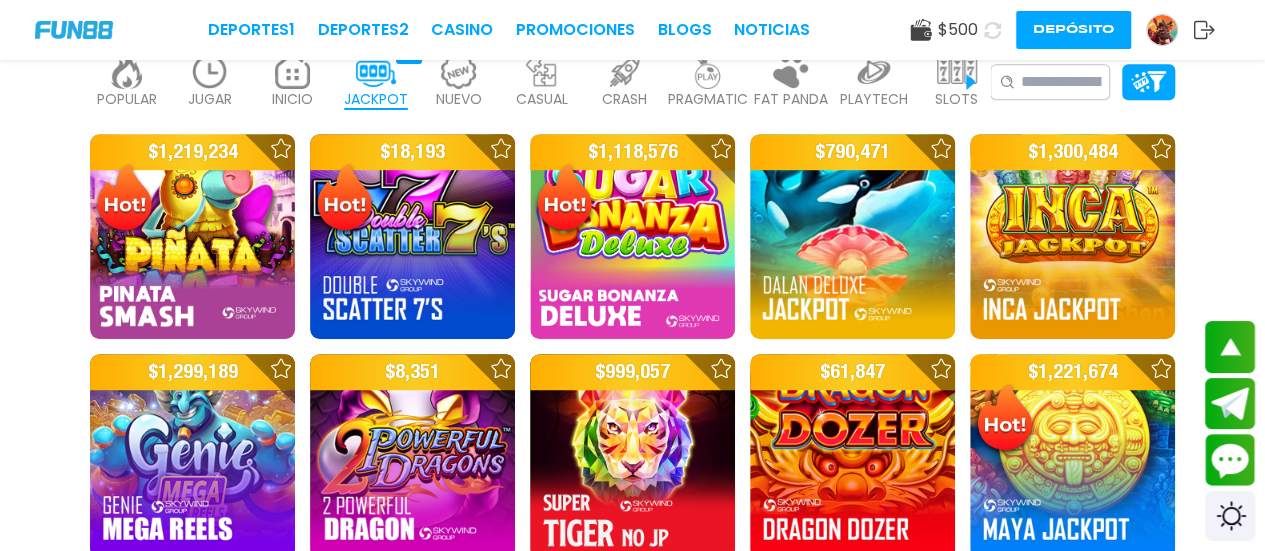 scroll, scrollTop: 400, scrollLeft: 0, axis: vertical 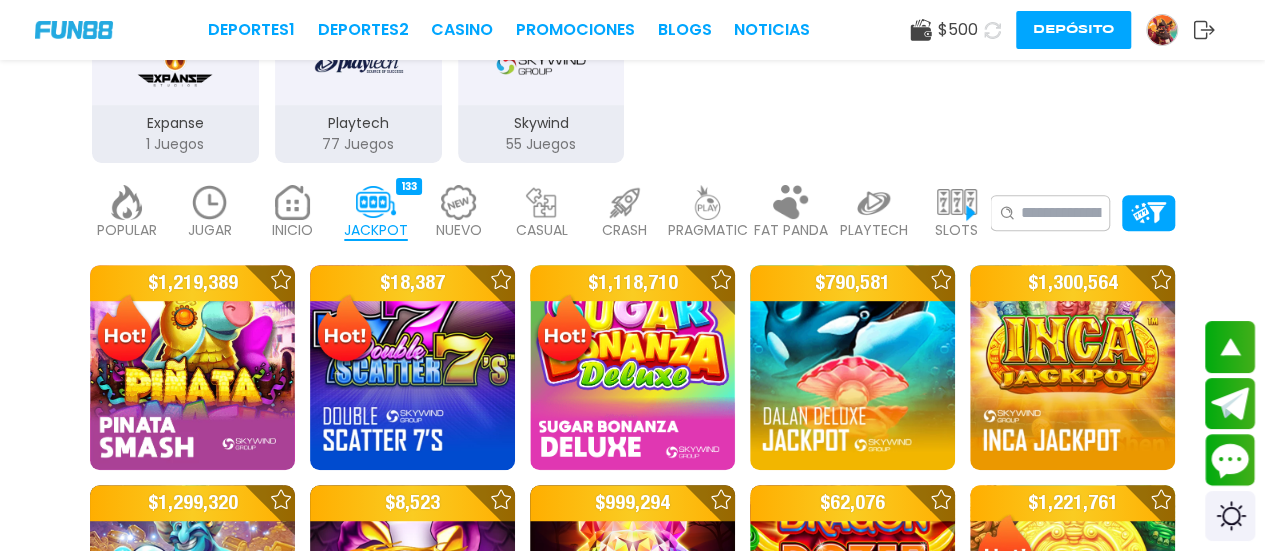click at bounding box center [957, 202] 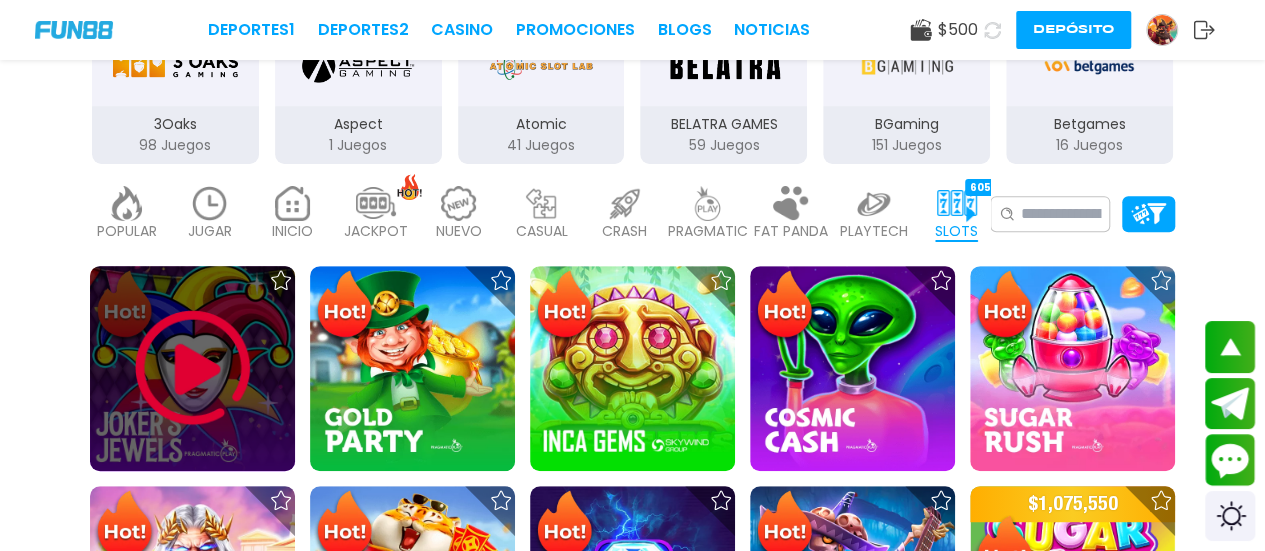 click at bounding box center (192, 368) 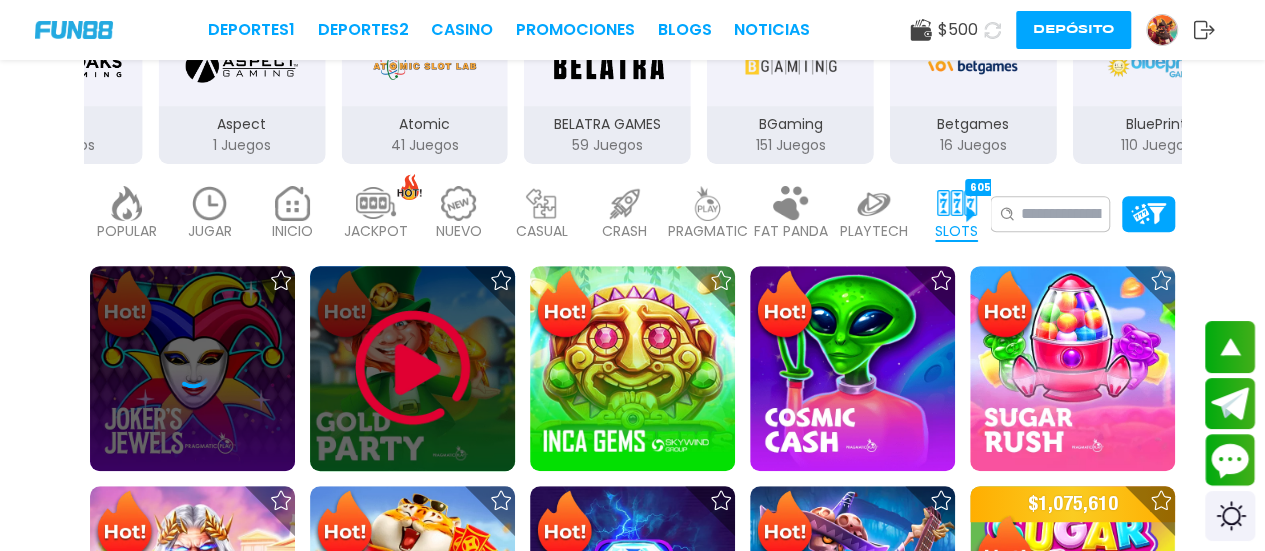 scroll, scrollTop: 0, scrollLeft: 0, axis: both 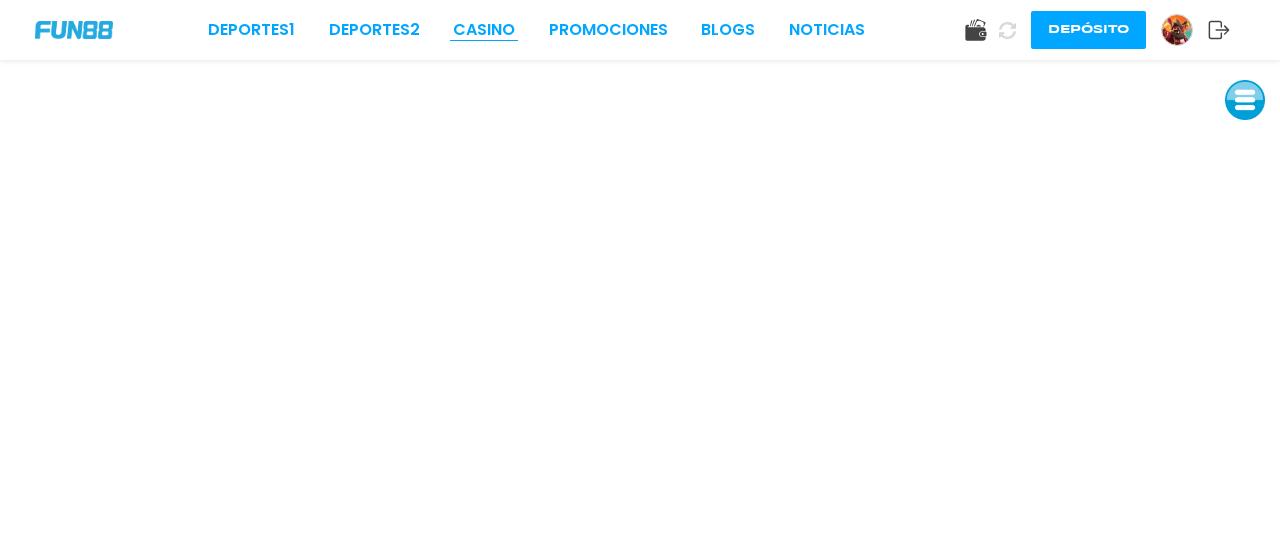 click on "CASINO" at bounding box center (484, 30) 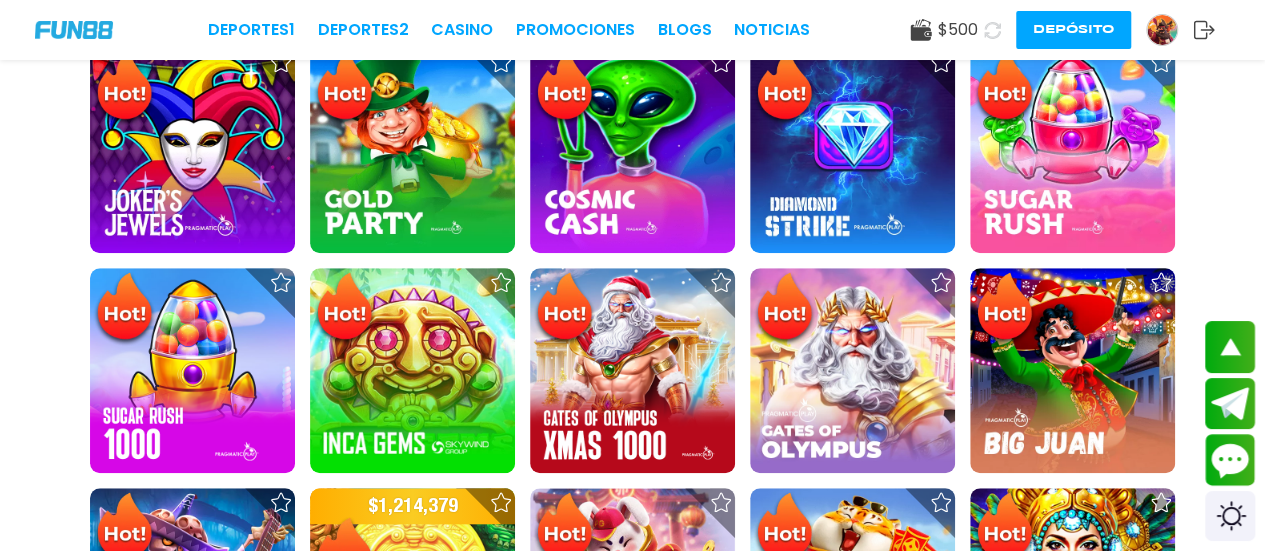 scroll, scrollTop: 600, scrollLeft: 0, axis: vertical 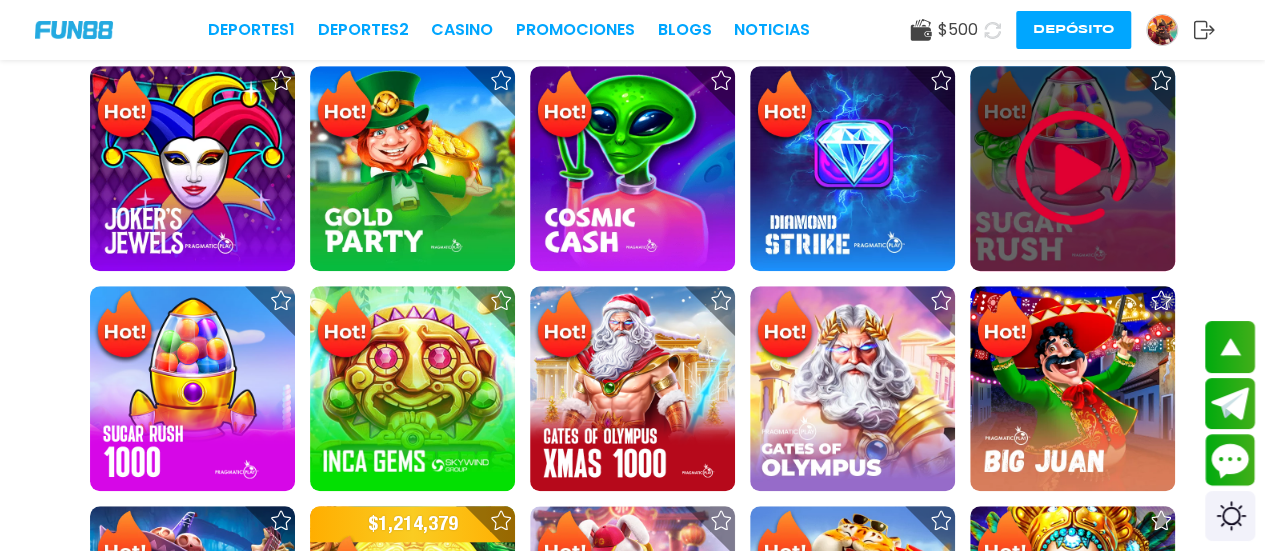 click at bounding box center [1073, 168] 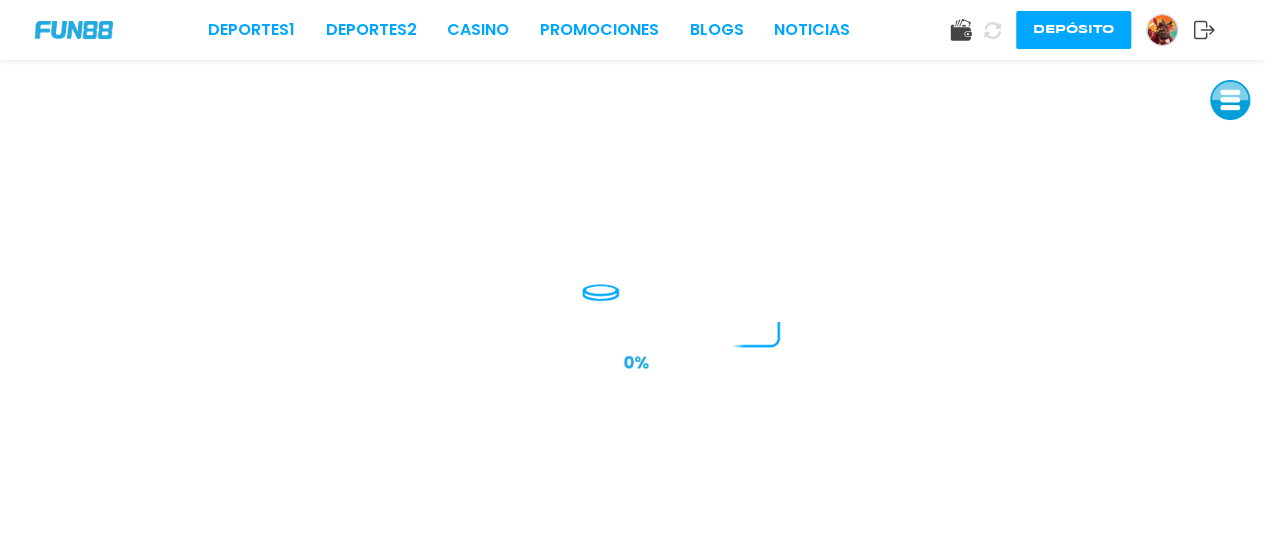 scroll, scrollTop: 0, scrollLeft: 0, axis: both 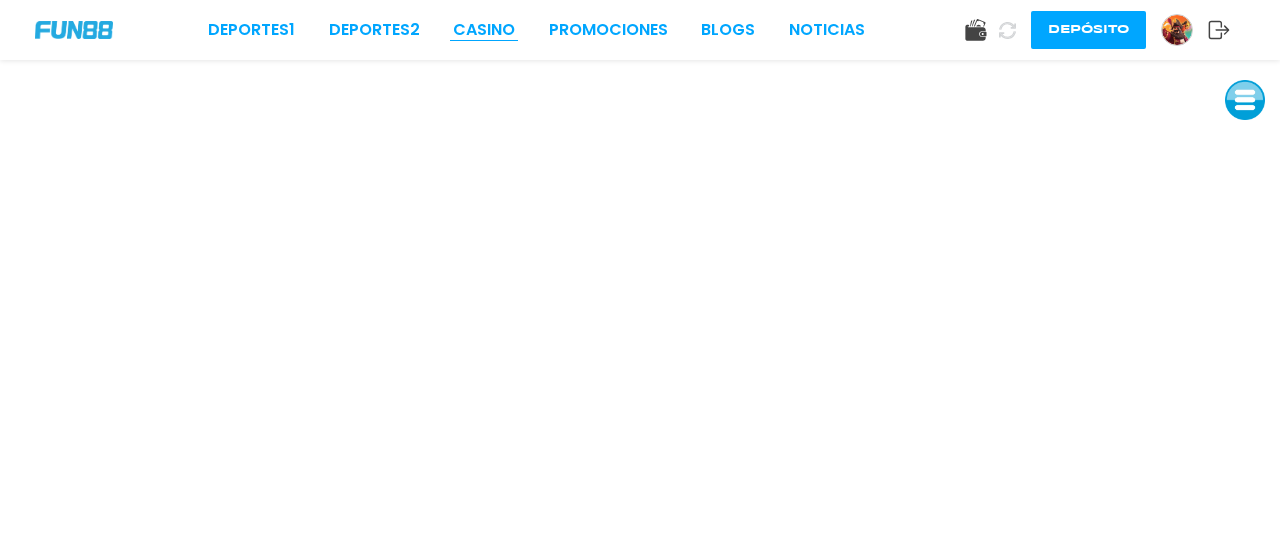 click on "CASINO" at bounding box center (484, 30) 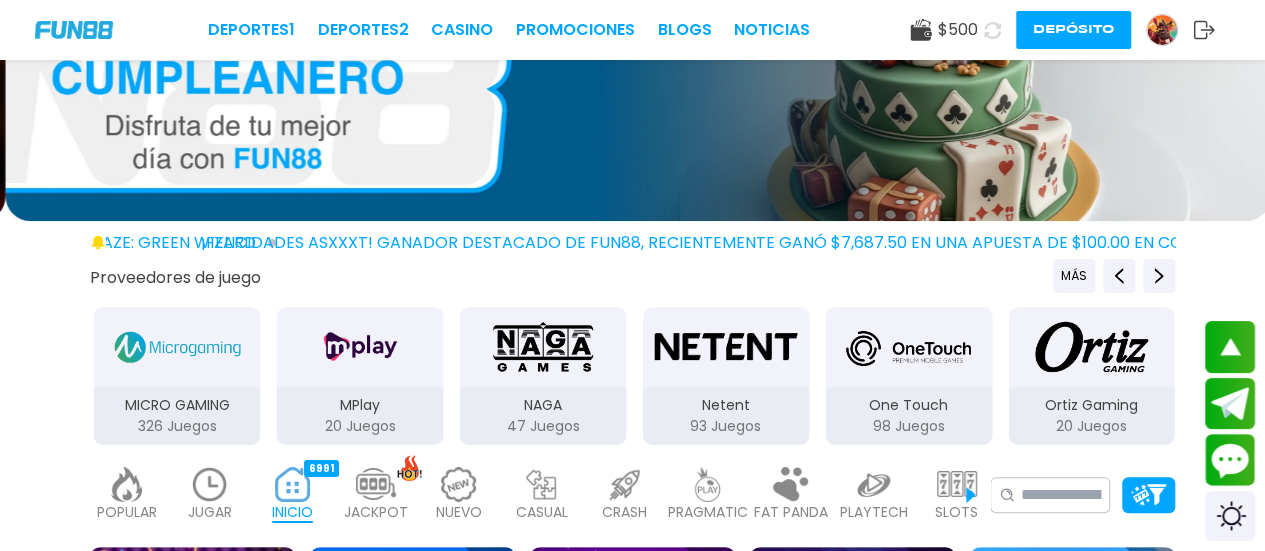 scroll, scrollTop: 100, scrollLeft: 0, axis: vertical 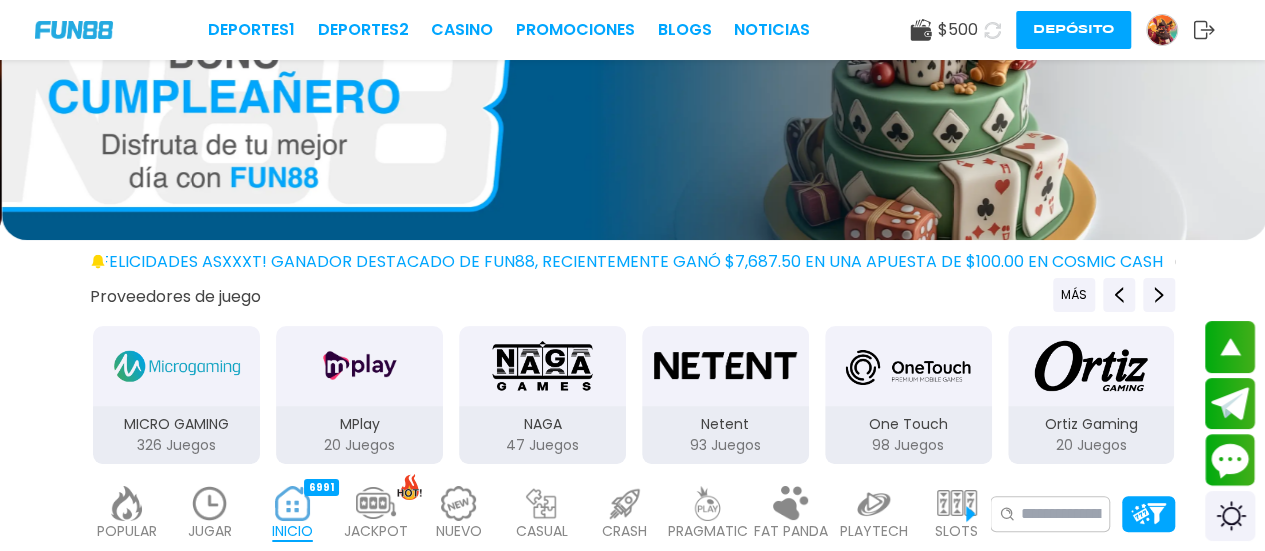 drag, startPoint x: 55, startPoint y: 292, endPoint x: 17, endPoint y: 323, distance: 49.0408 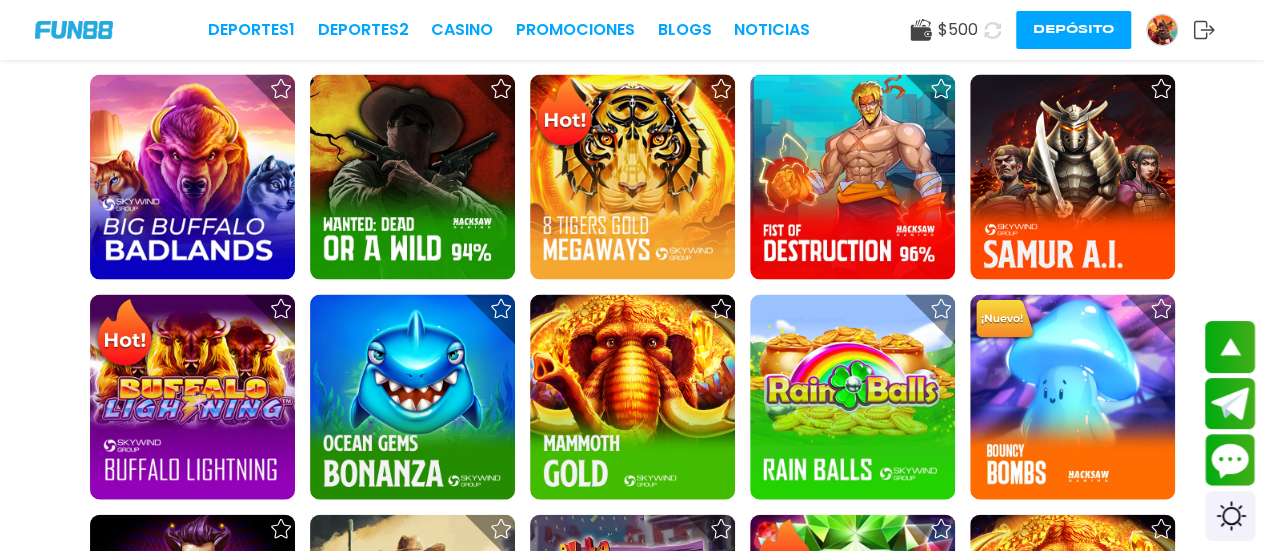 scroll, scrollTop: 2000, scrollLeft: 0, axis: vertical 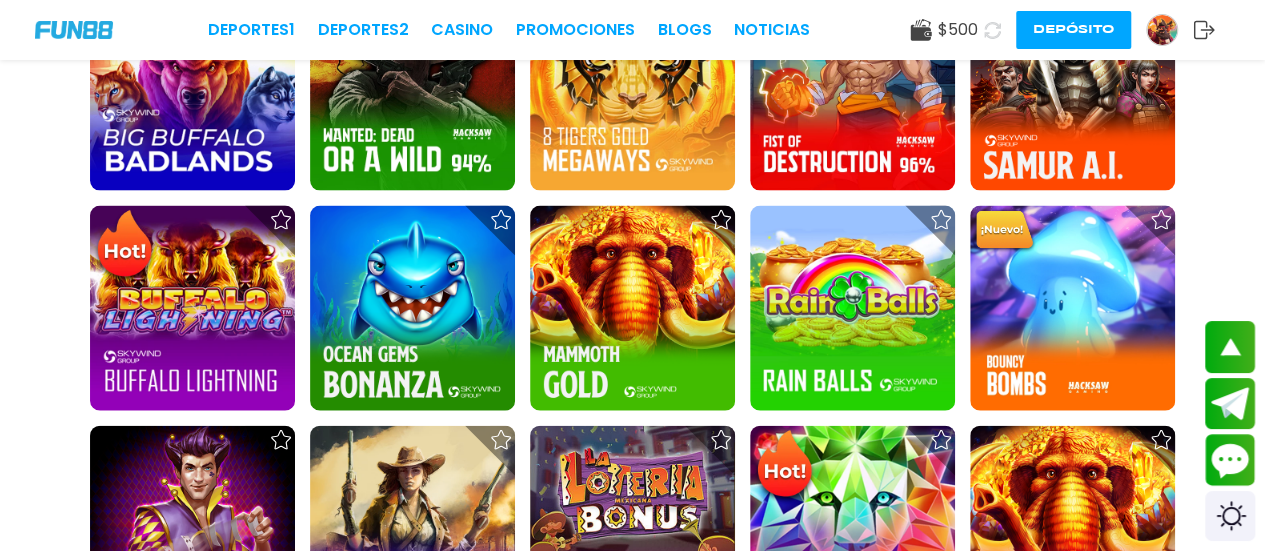 click on "$ [NUMBER], [NUMBER] $ [NUMBER], [NUMBER] $ [NUMBER]" at bounding box center [632, -352] 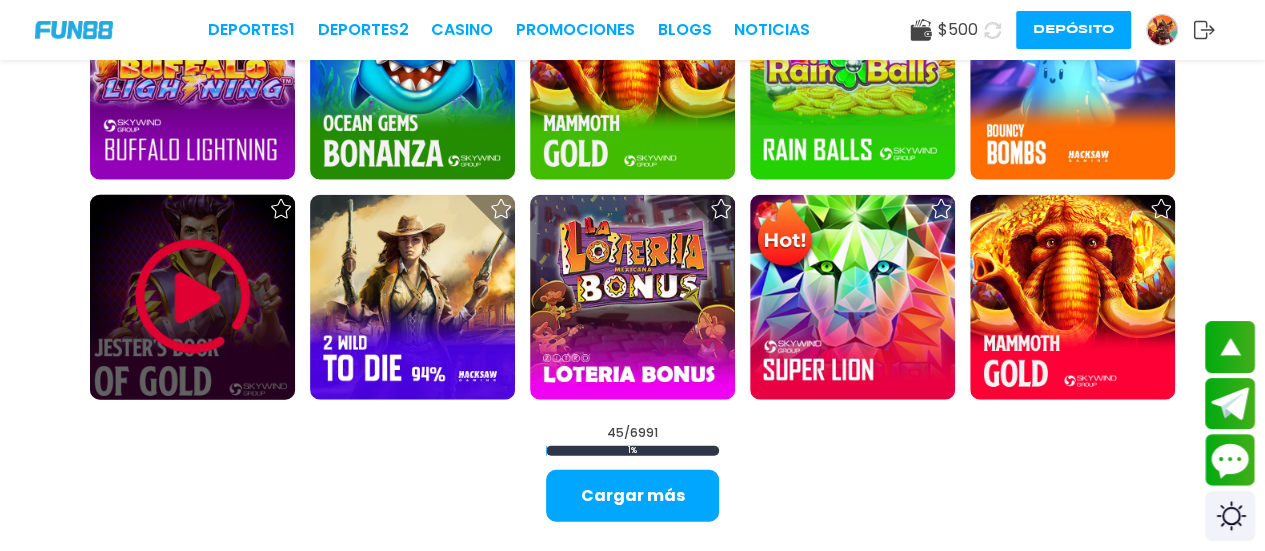 scroll, scrollTop: 2200, scrollLeft: 0, axis: vertical 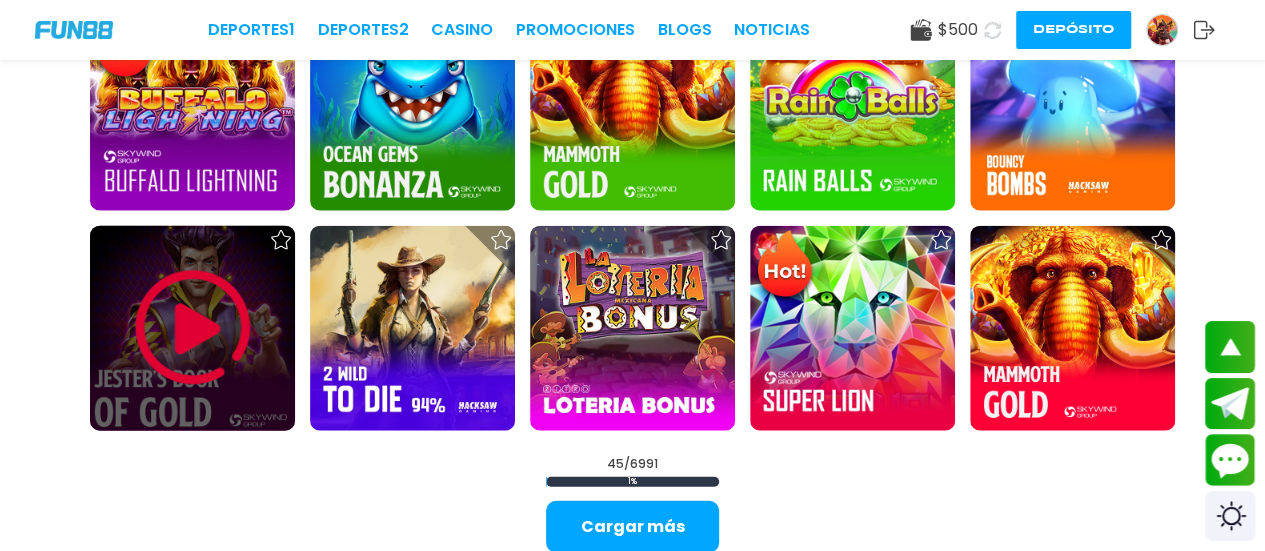 drag, startPoint x: 219, startPoint y: 321, endPoint x: 69, endPoint y: 299, distance: 151.60475 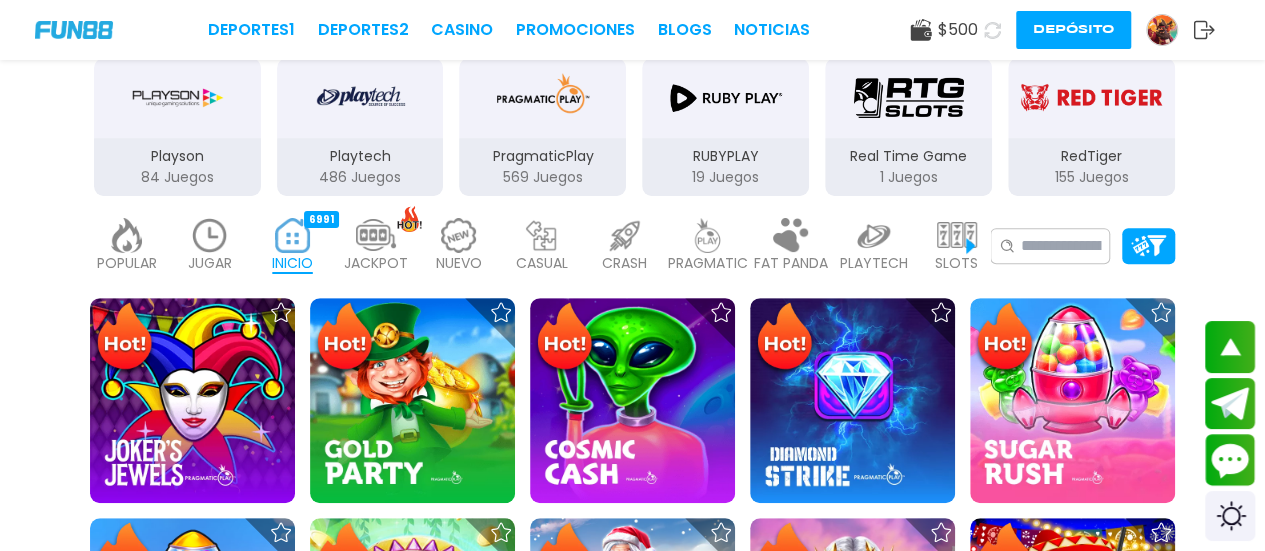 scroll, scrollTop: 400, scrollLeft: 0, axis: vertical 